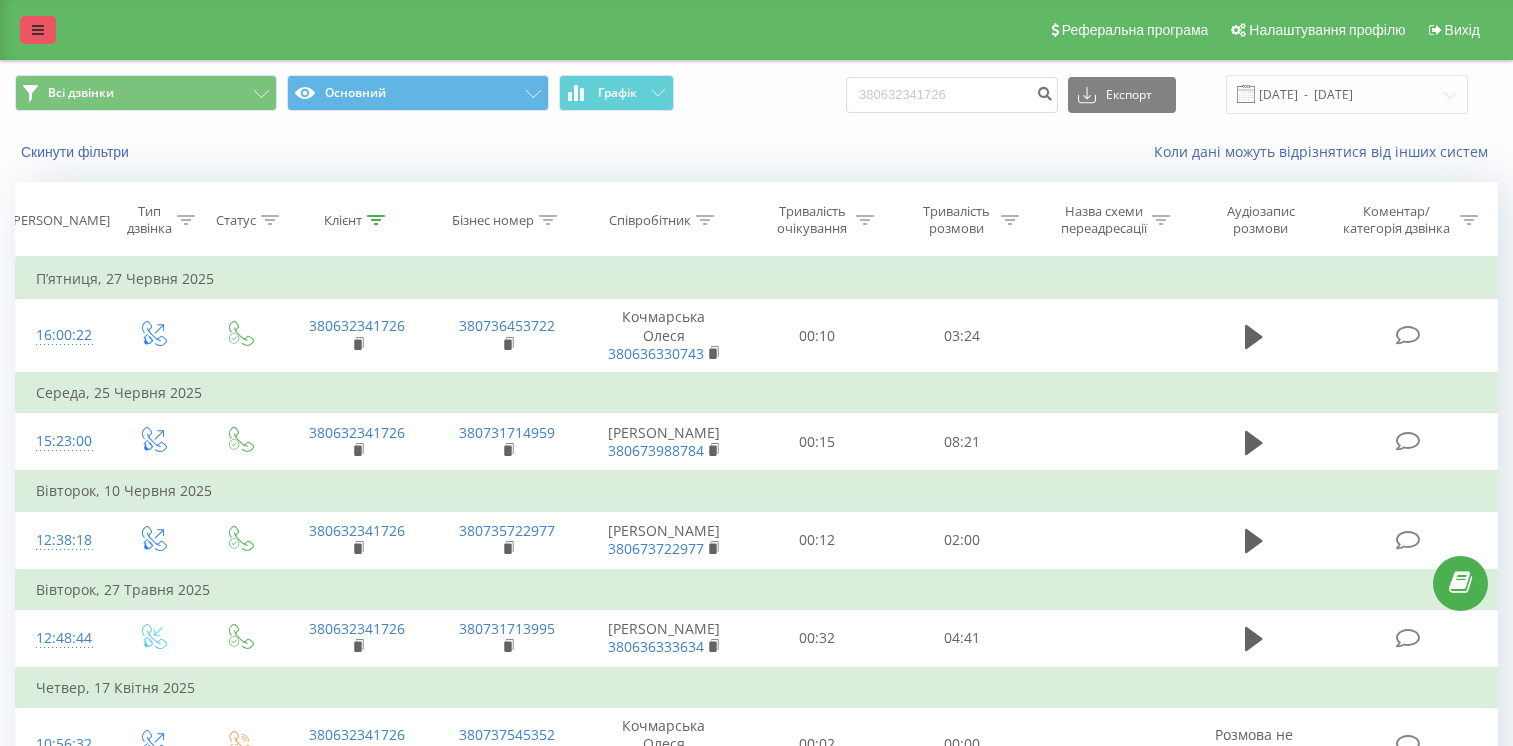 scroll, scrollTop: 0, scrollLeft: 0, axis: both 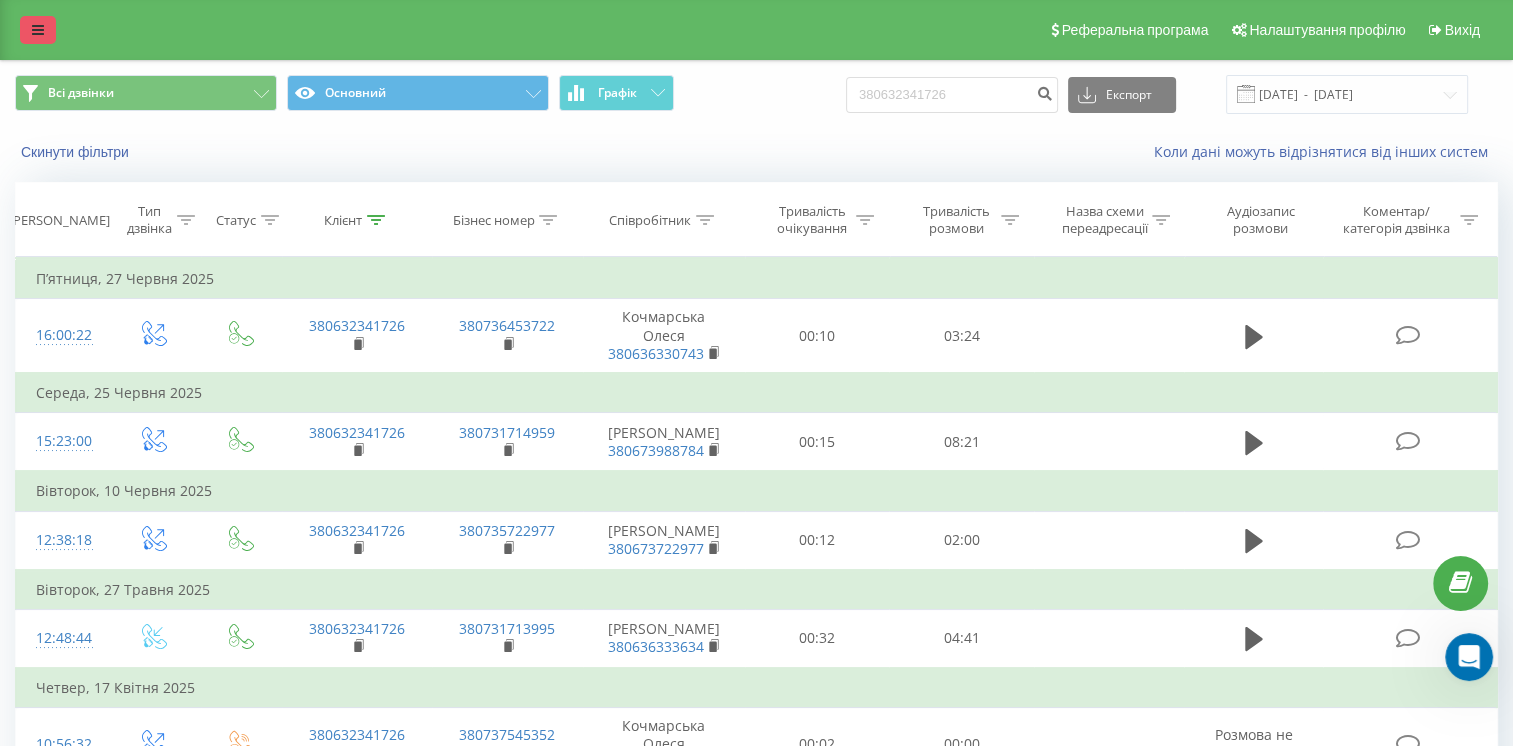 click at bounding box center [38, 30] 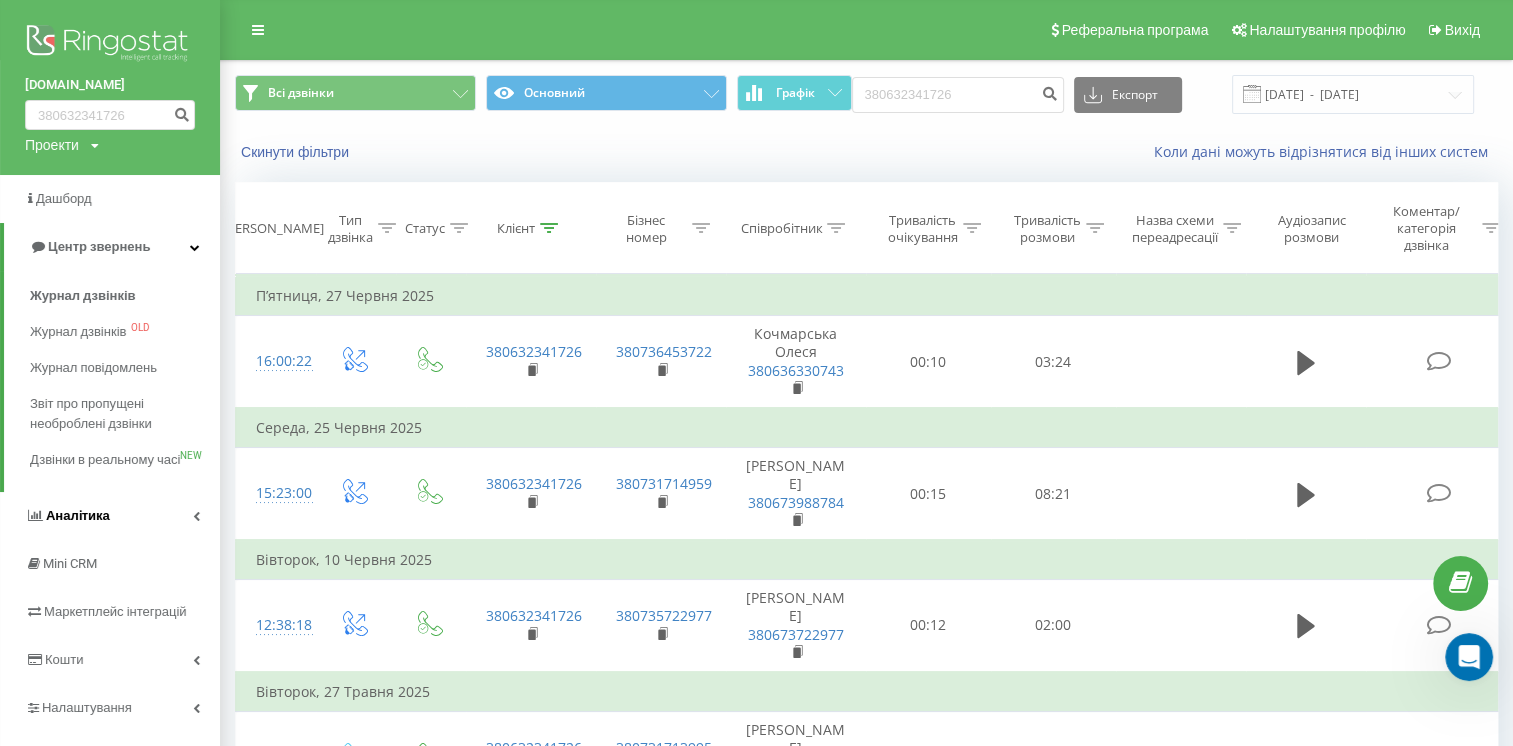 click on "Аналiтика" at bounding box center [67, 516] 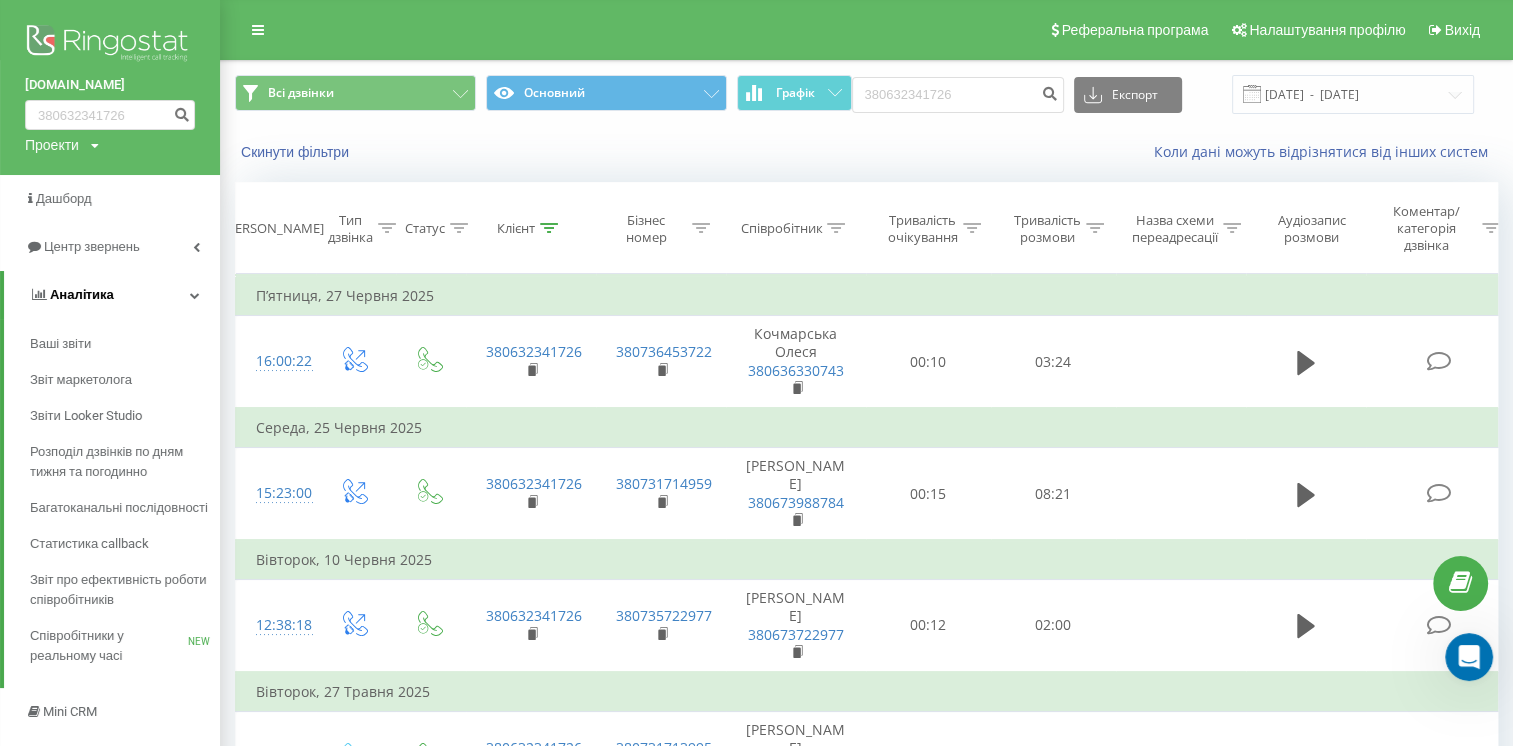 click on "Аналiтика" at bounding box center (112, 295) 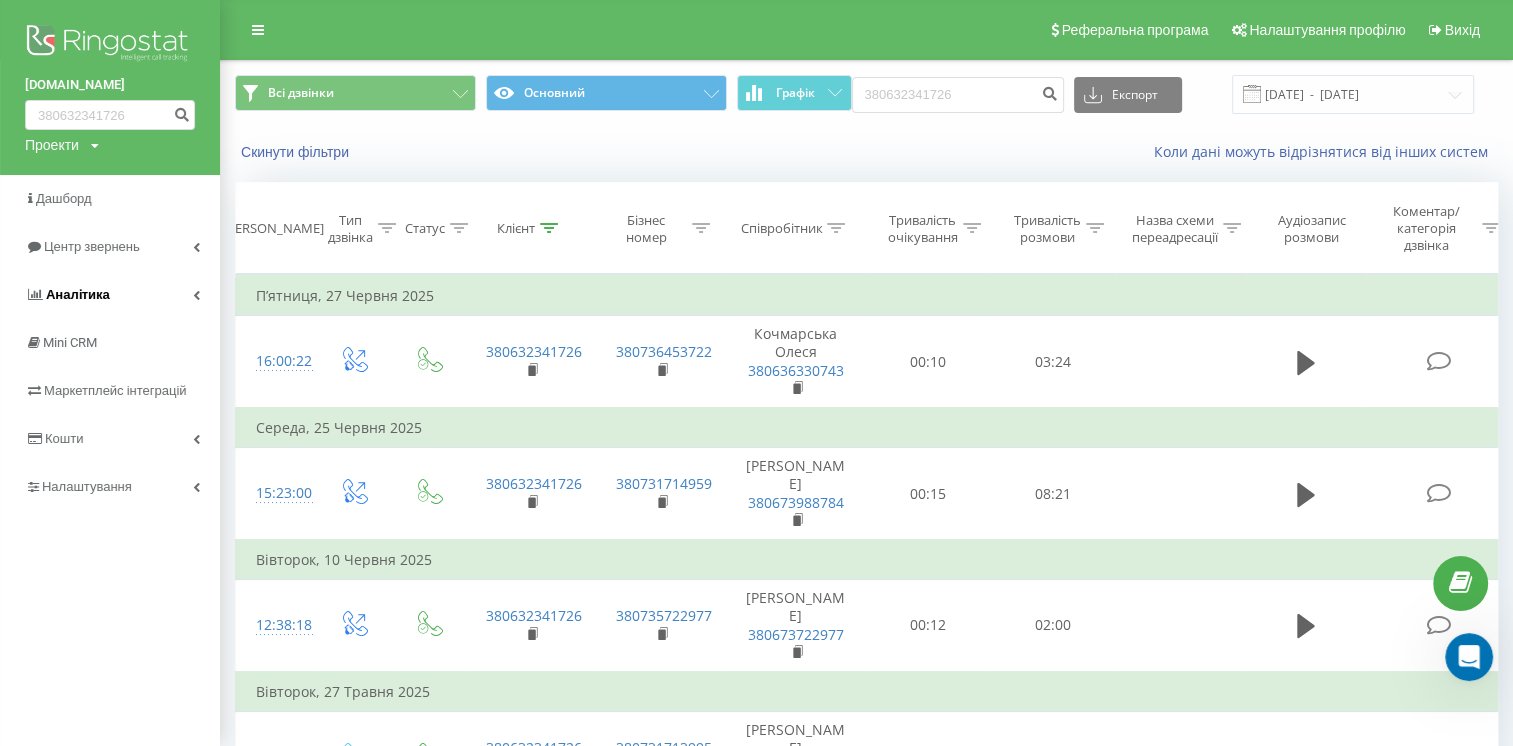 click on "Аналiтика" at bounding box center (110, 295) 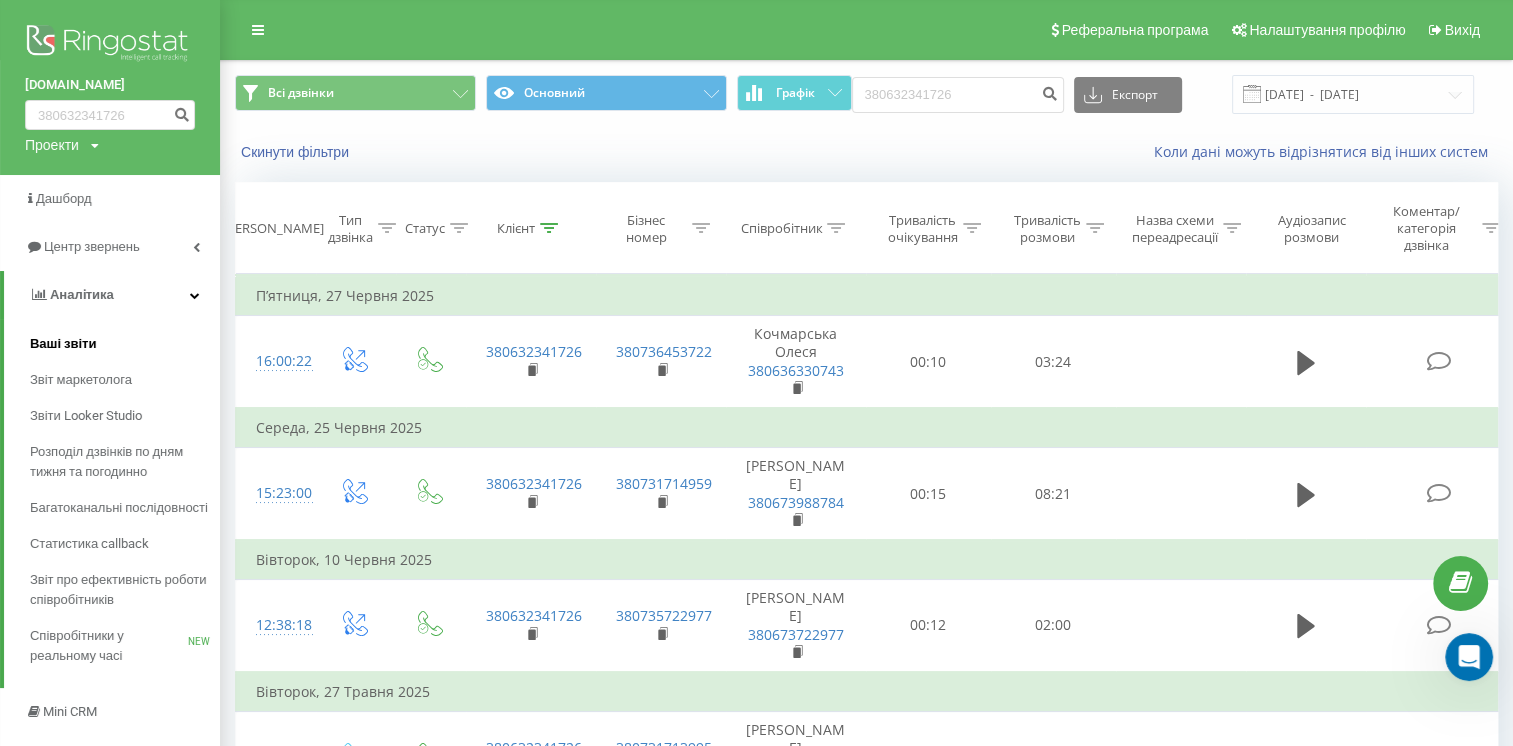 click on "Ваші звіти" at bounding box center (63, 344) 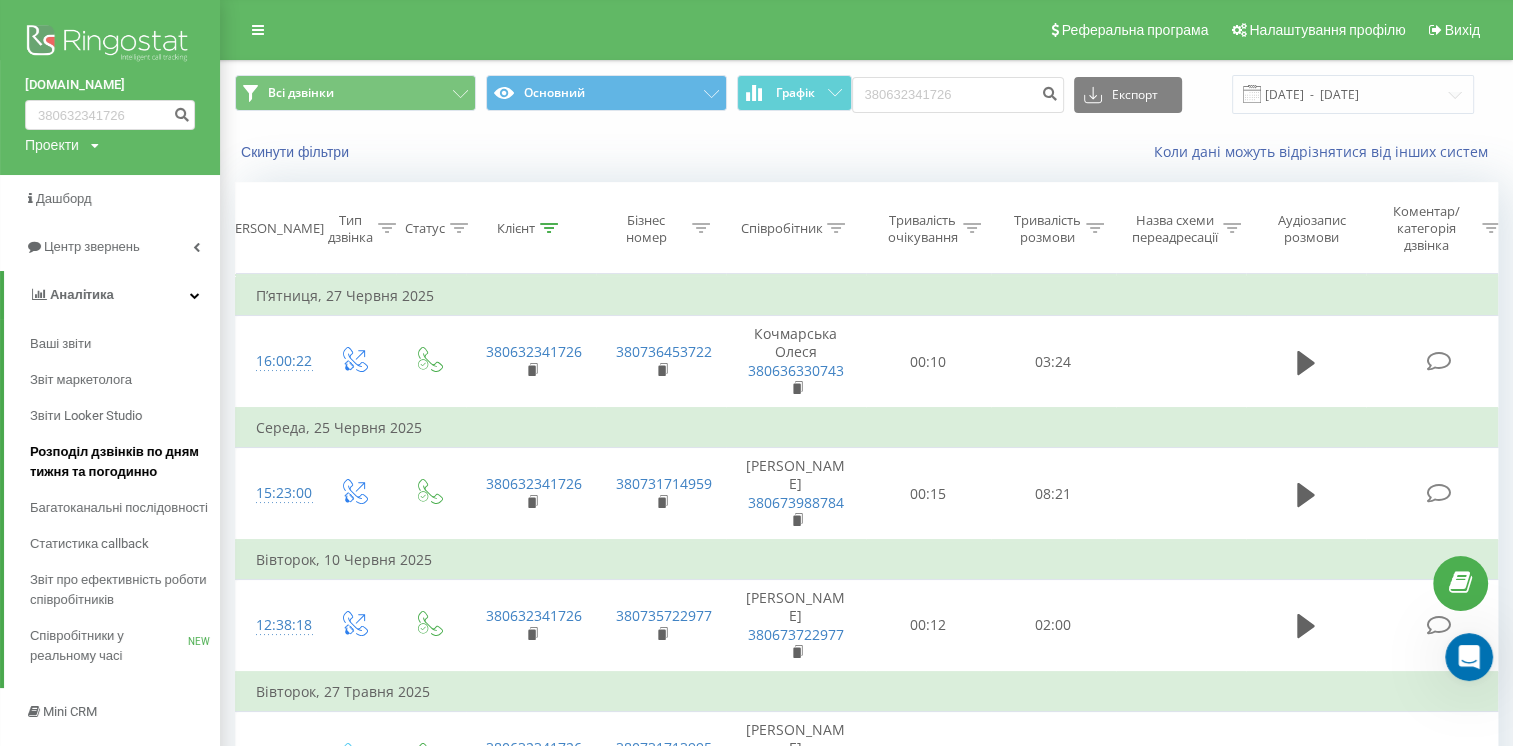 click on "Розподіл дзвінків по дням тижня та погодинно" at bounding box center [120, 462] 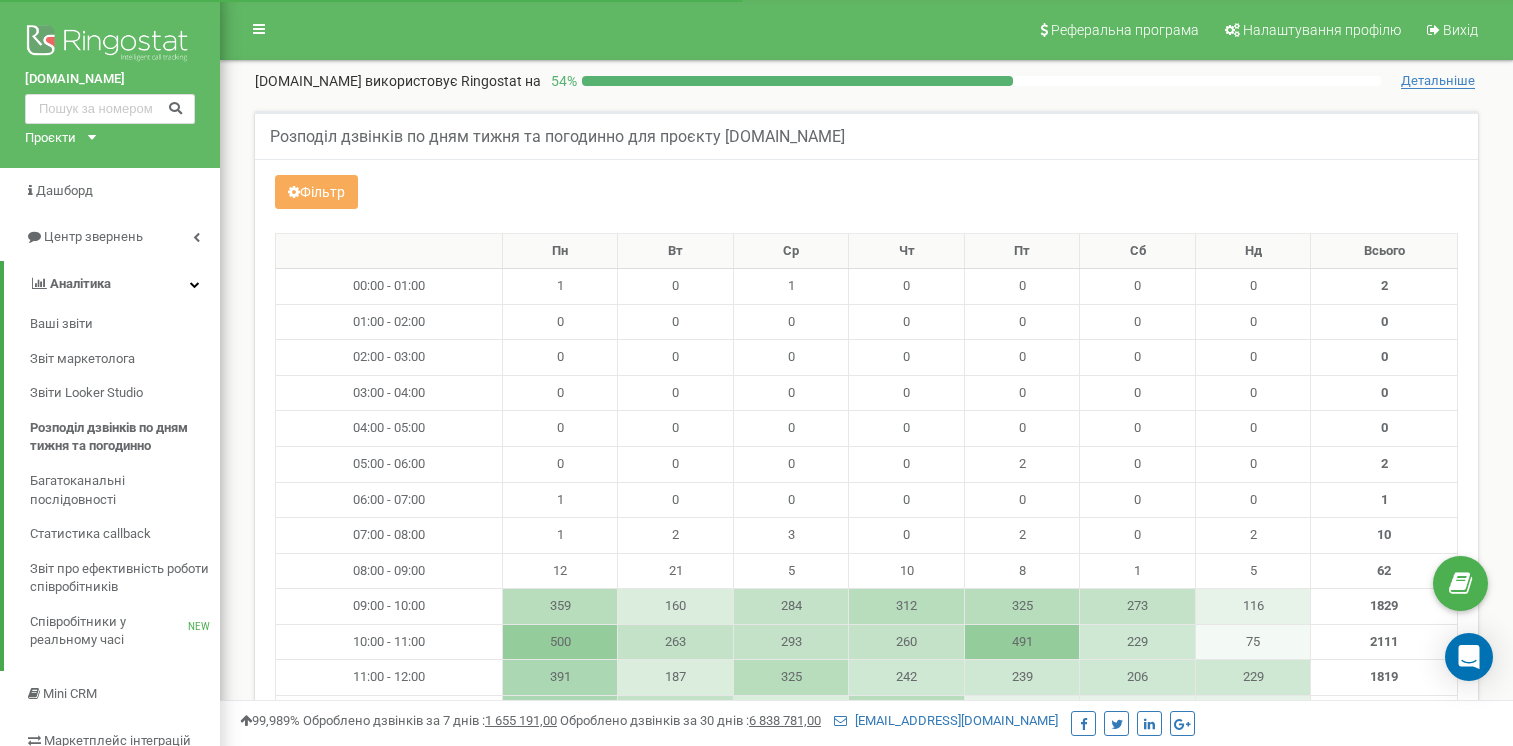 scroll, scrollTop: 0, scrollLeft: 0, axis: both 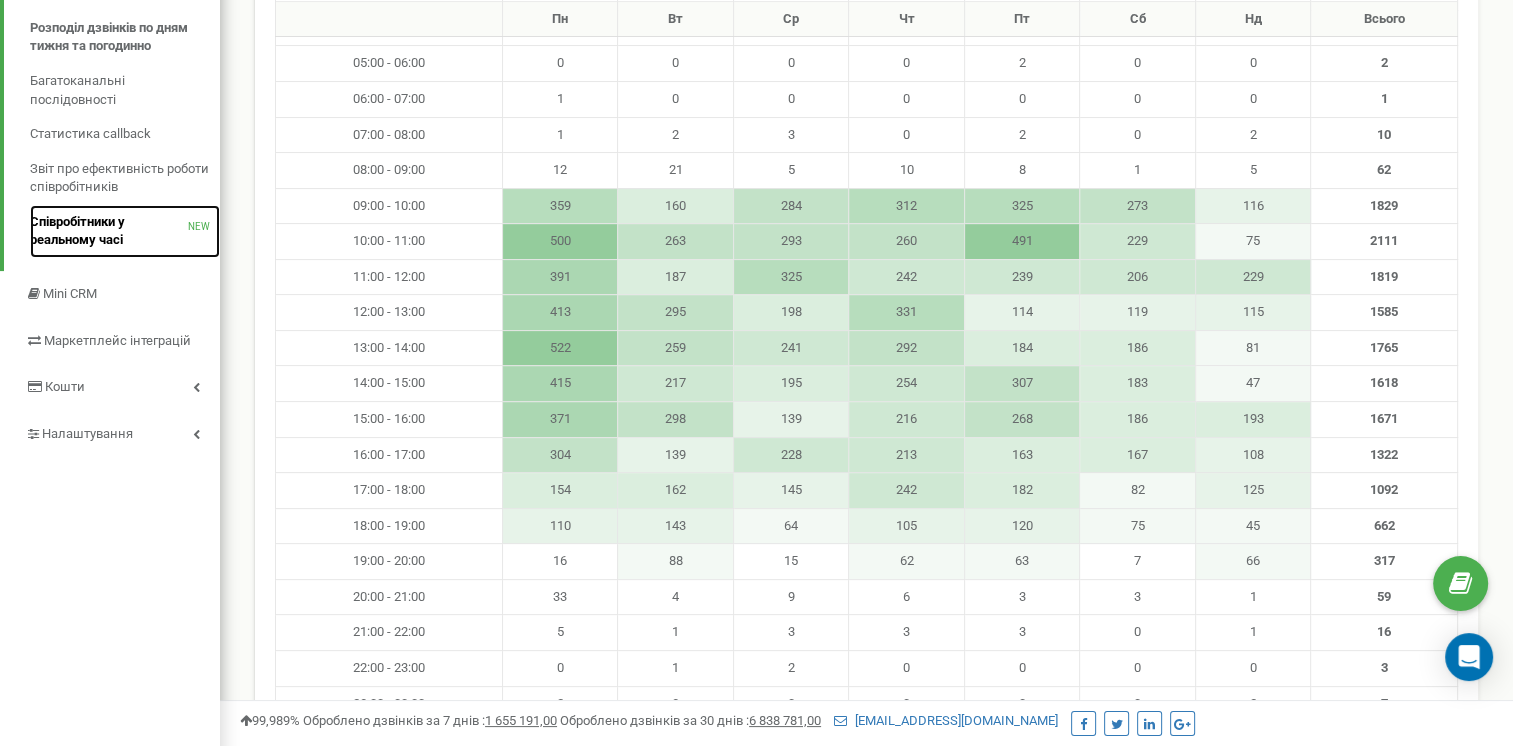 click on "Співробітники у реальному часі" at bounding box center (109, 231) 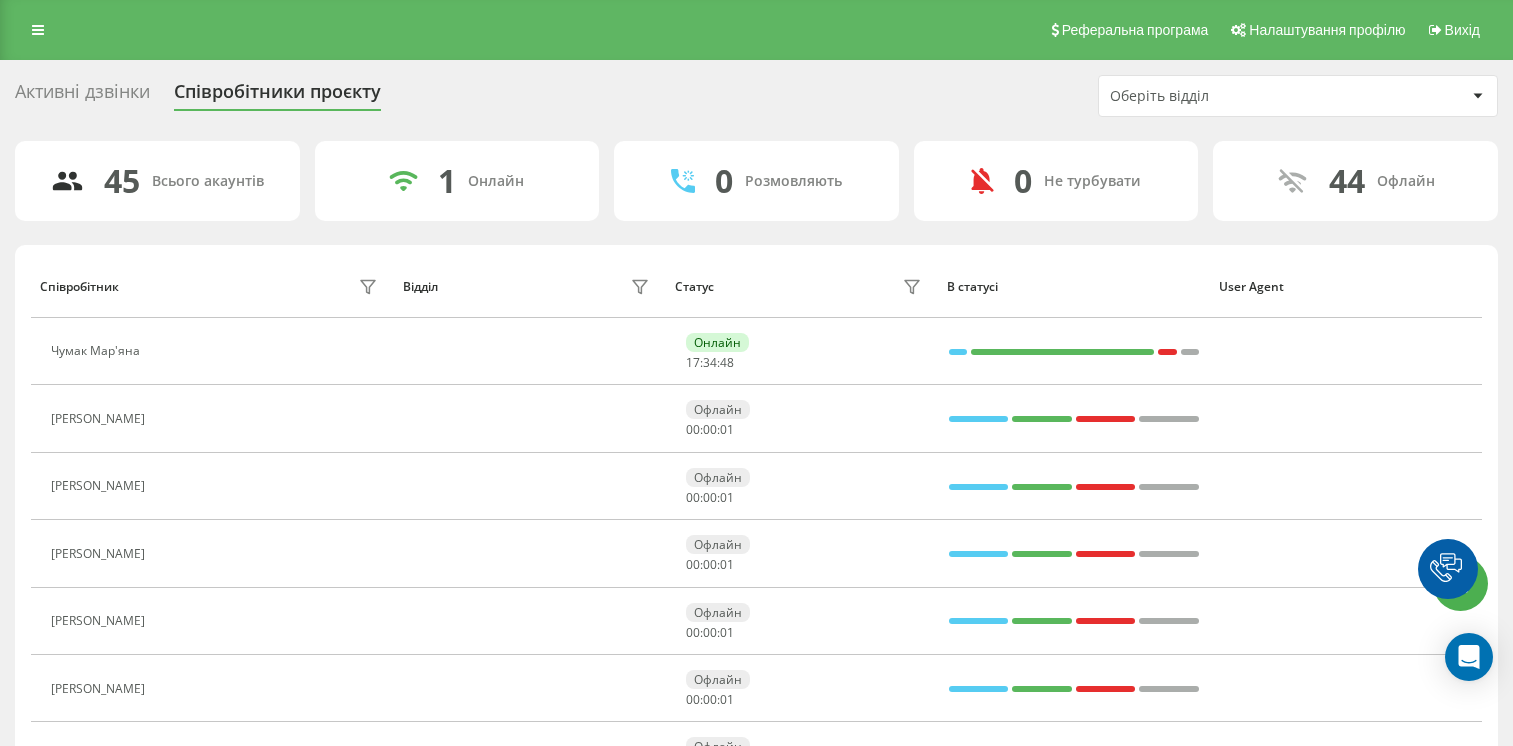 scroll, scrollTop: 0, scrollLeft: 0, axis: both 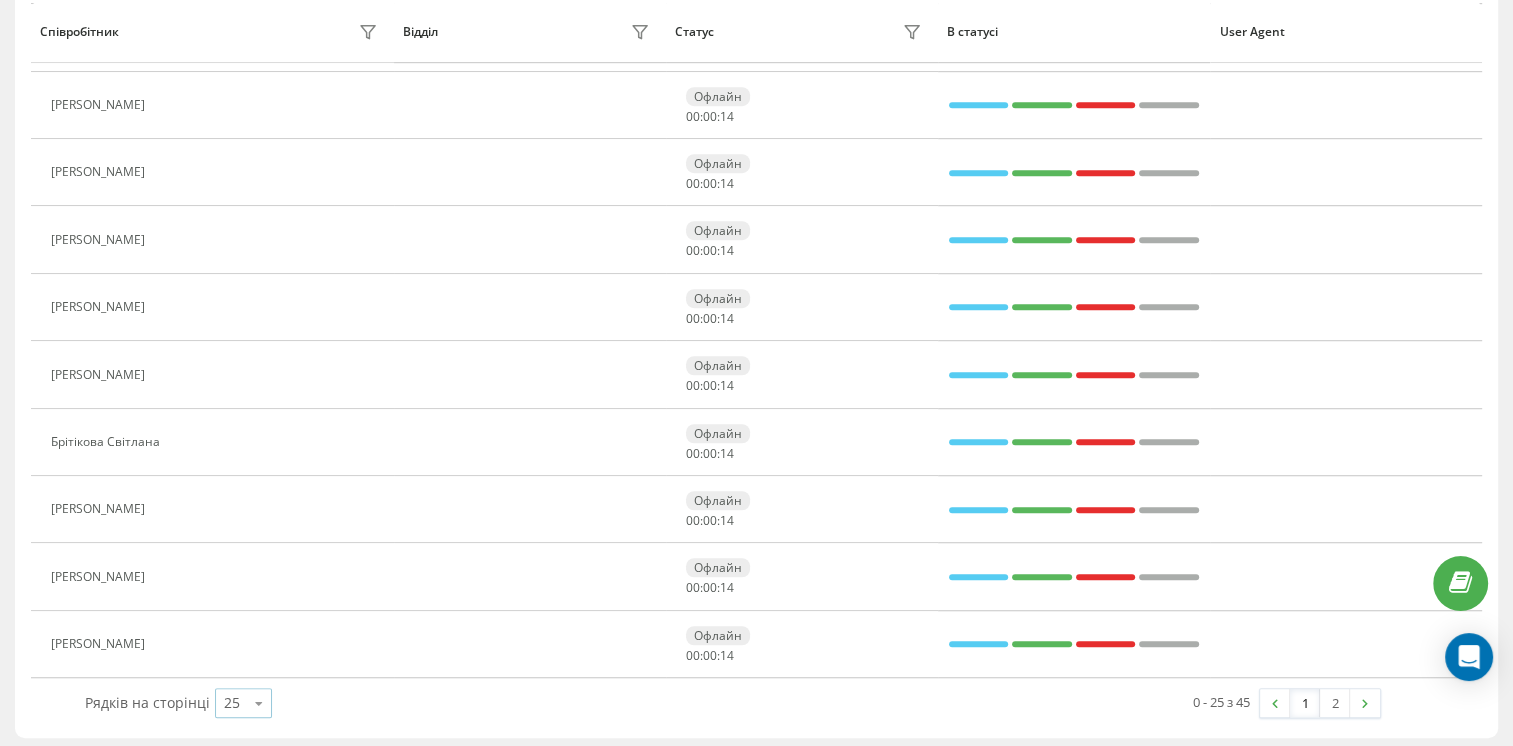 click at bounding box center [259, 703] 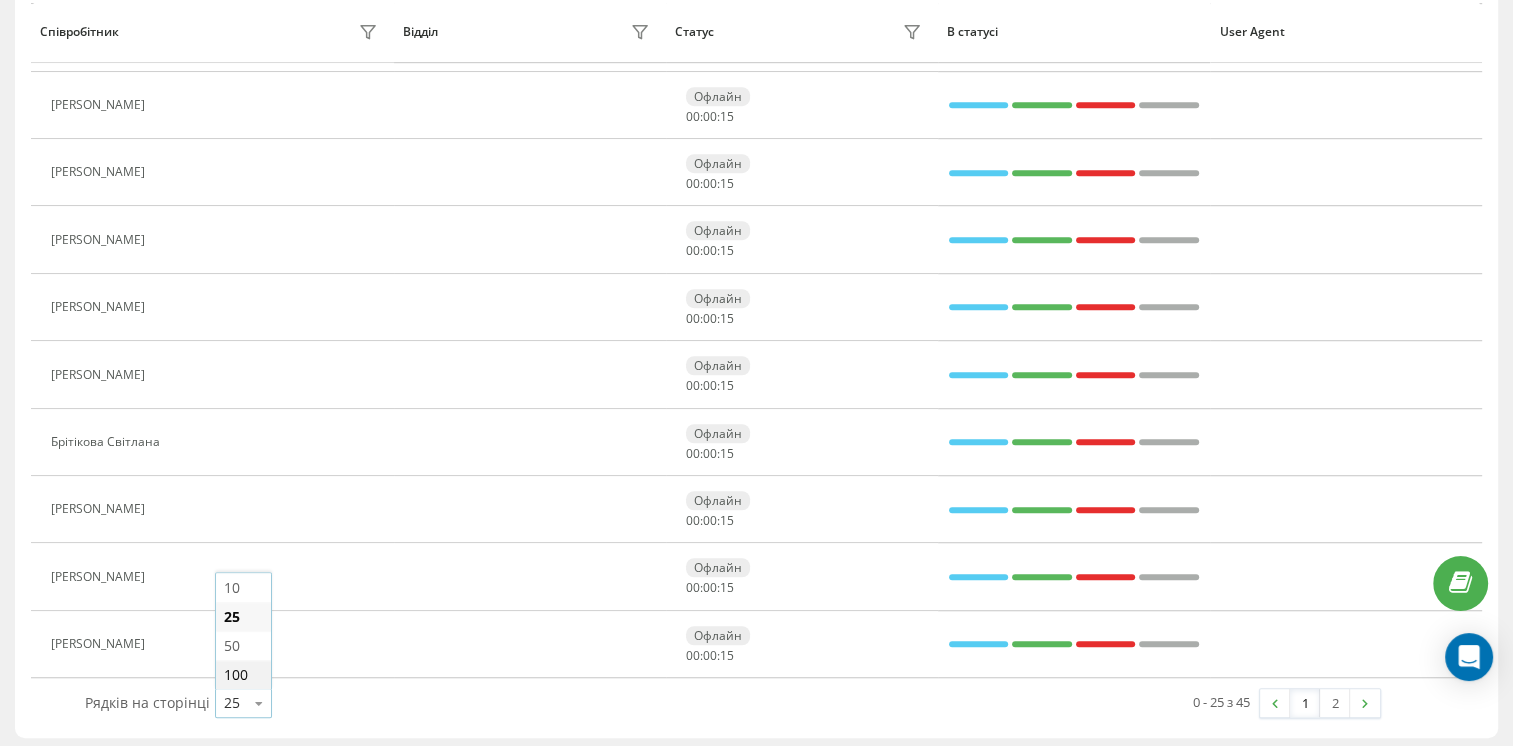 click on "100" at bounding box center (243, 674) 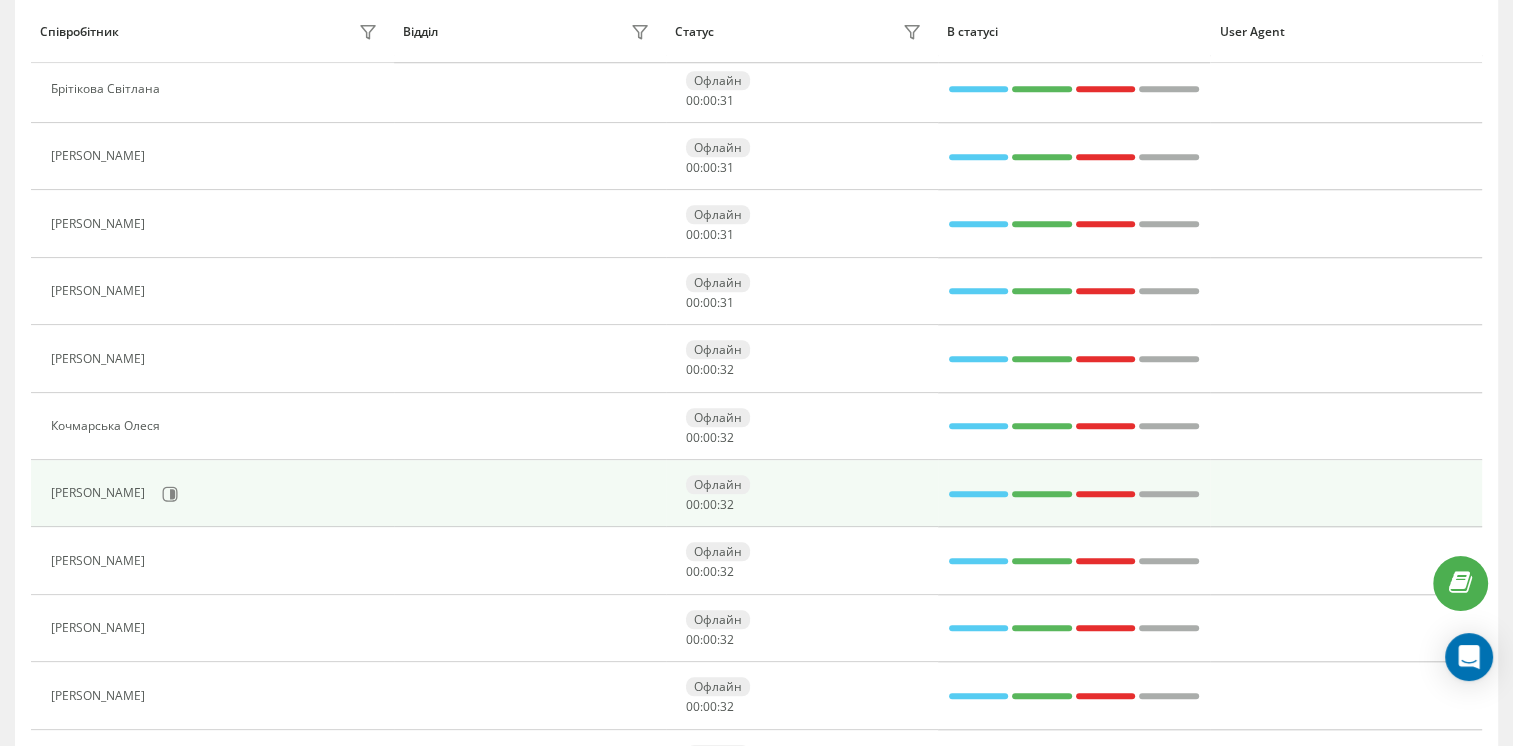 scroll, scrollTop: 1700, scrollLeft: 0, axis: vertical 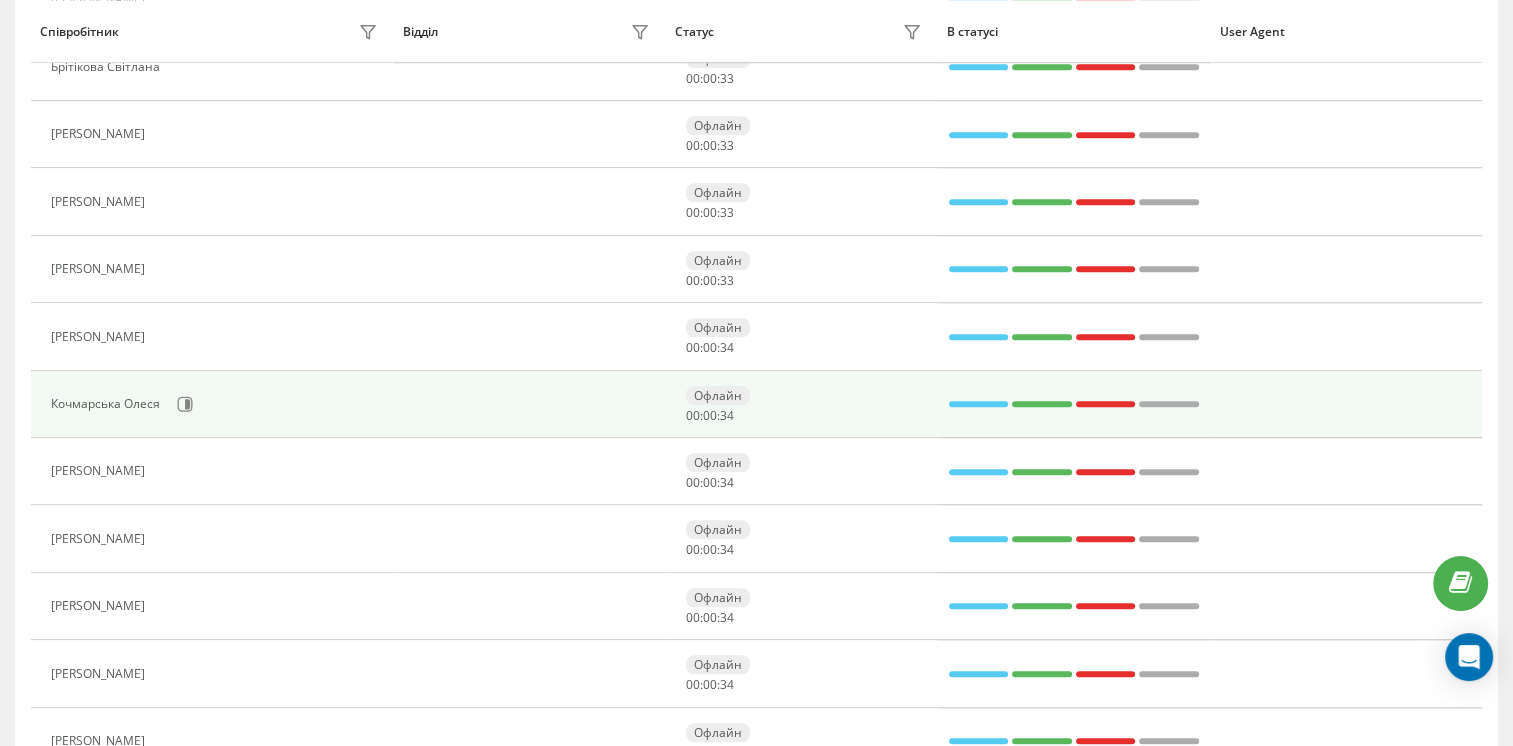 click on "Кочмарська Олеся" at bounding box center (108, 404) 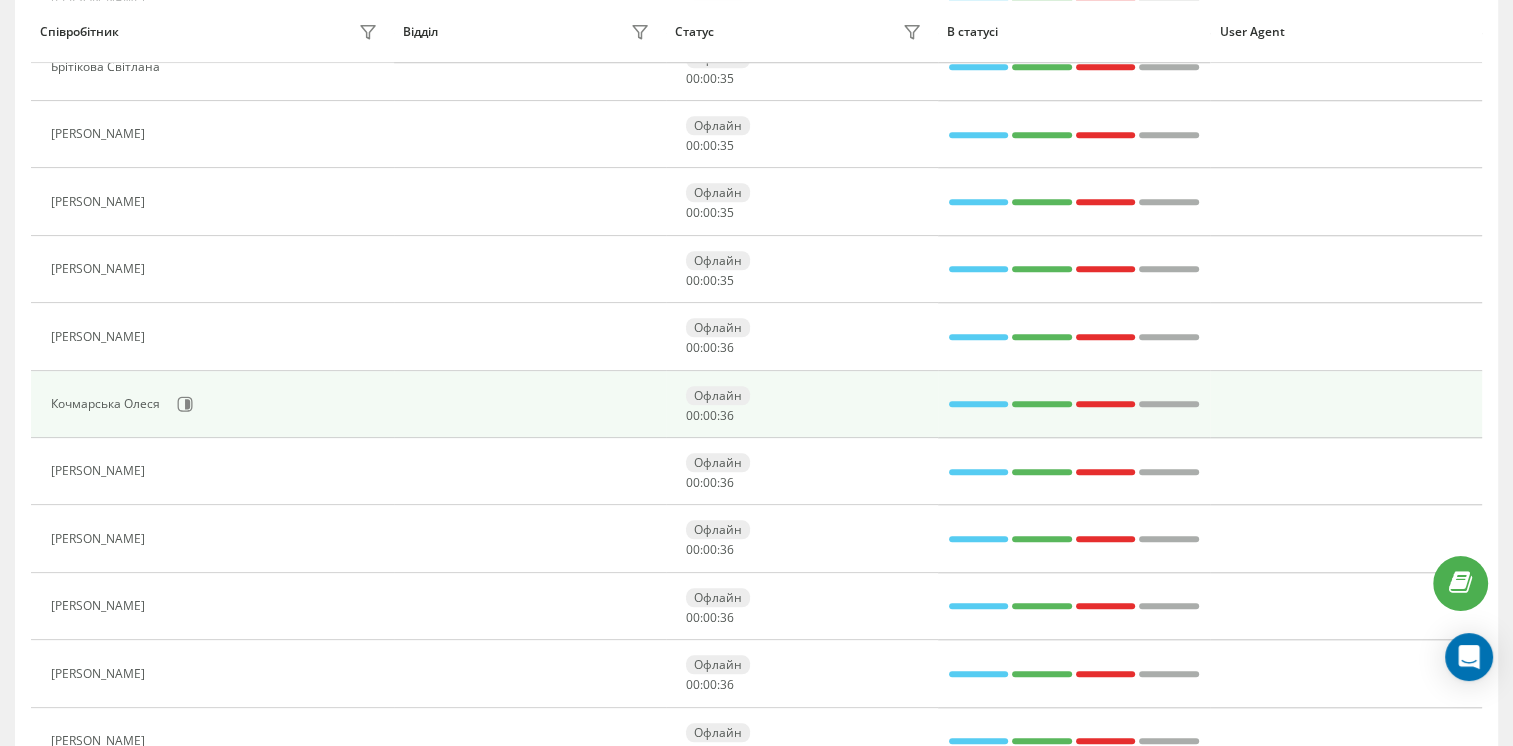 click on "Кочмарська Олеся" at bounding box center (108, 404) 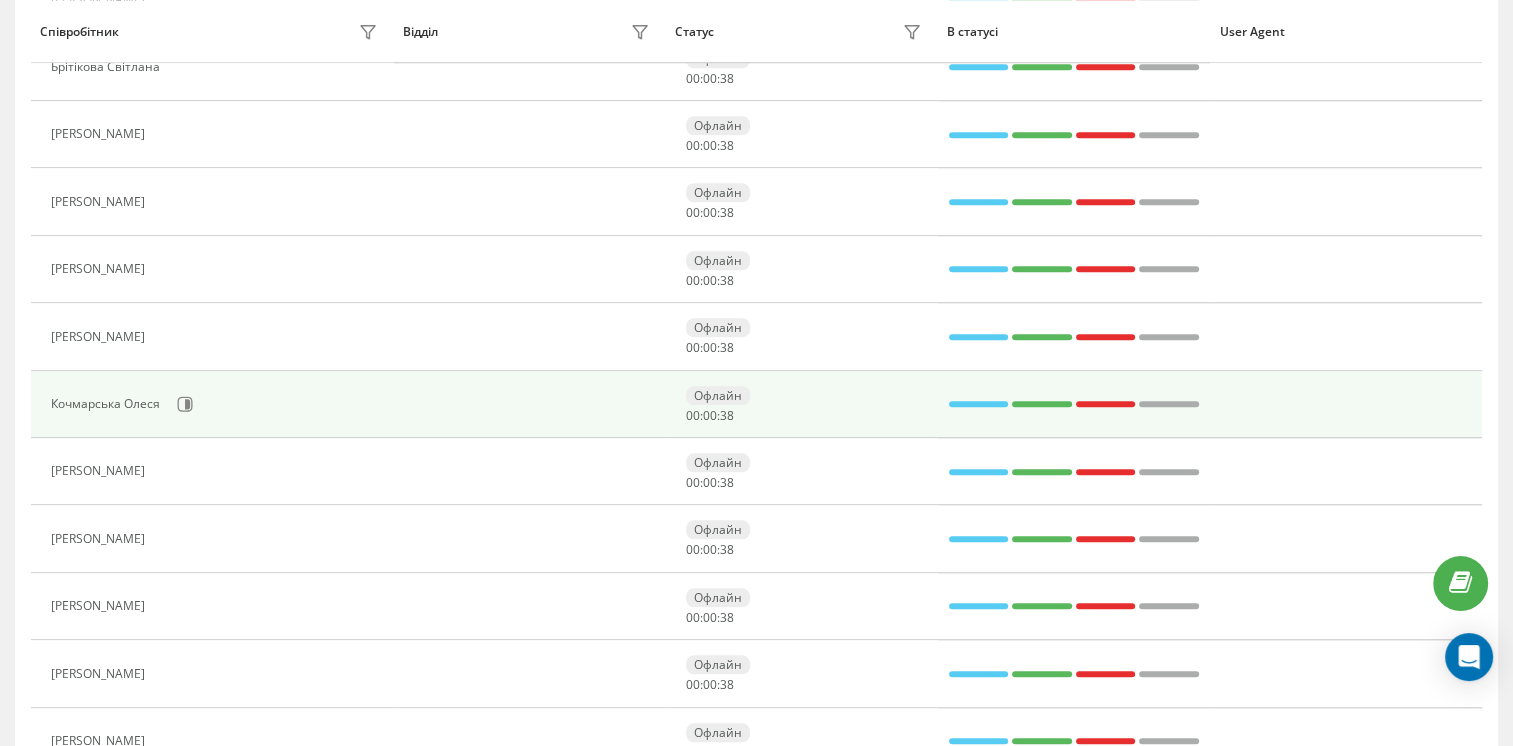 click on "Офлайн" at bounding box center (718, 395) 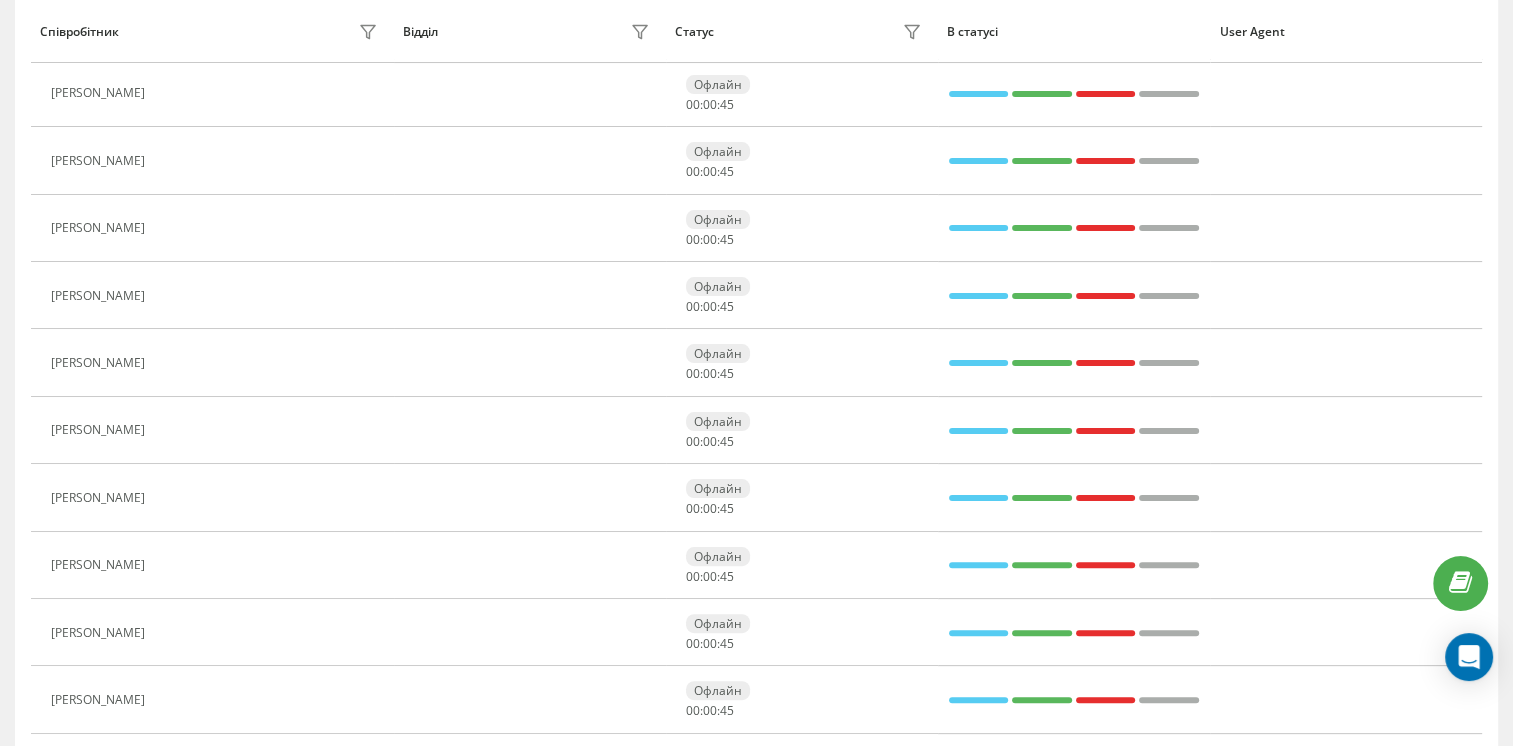 scroll, scrollTop: 0, scrollLeft: 0, axis: both 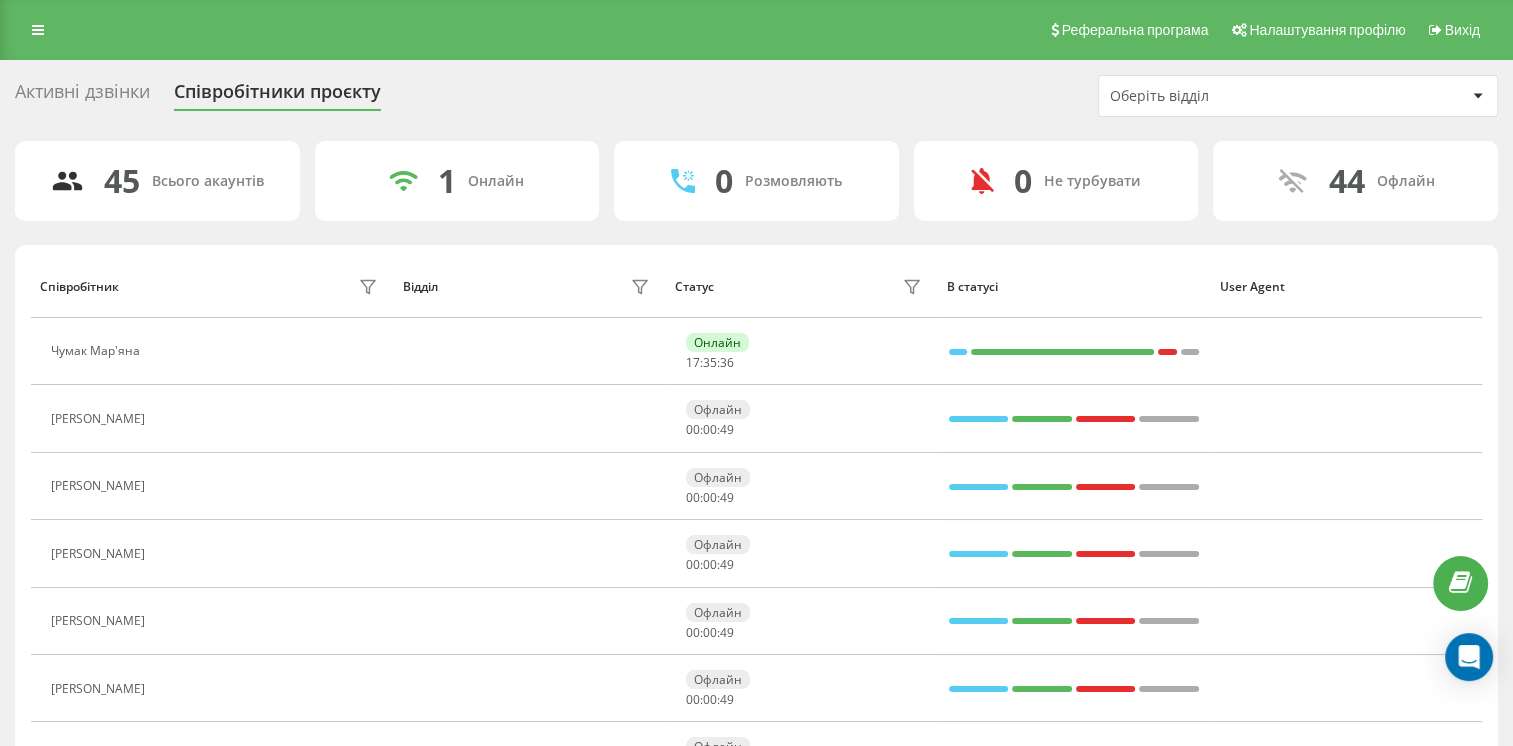 click on "Активні дзвінки" at bounding box center [82, 96] 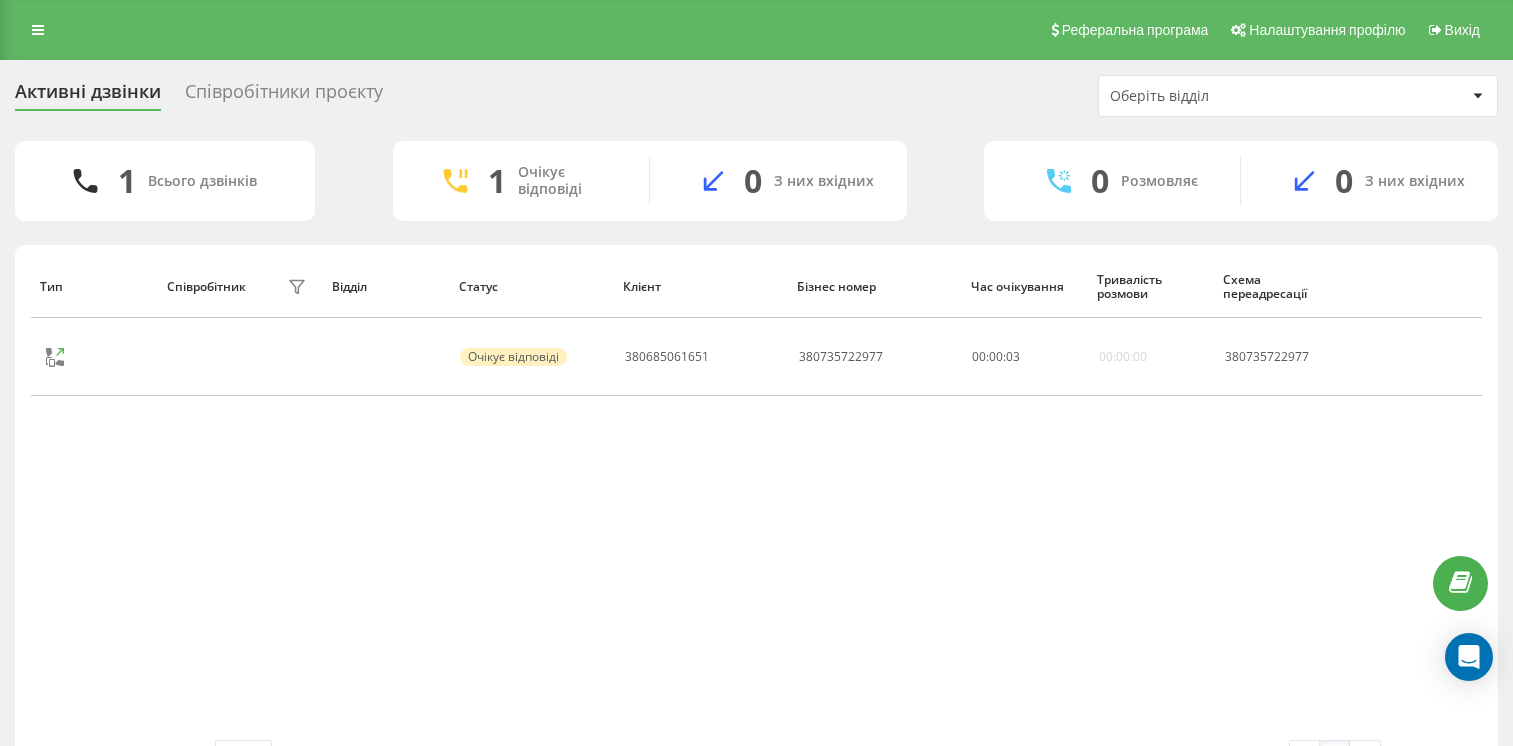 scroll, scrollTop: 0, scrollLeft: 0, axis: both 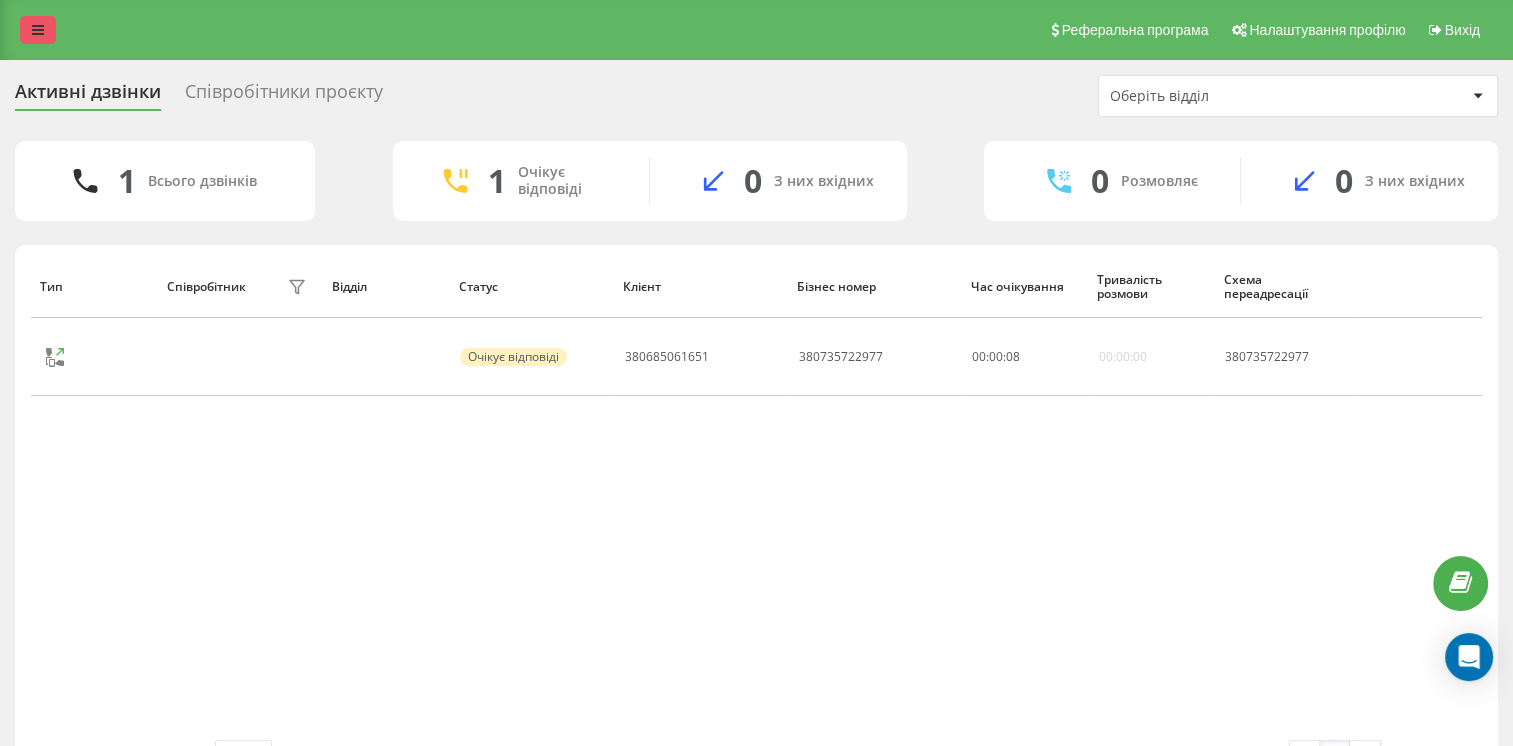 click at bounding box center [38, 30] 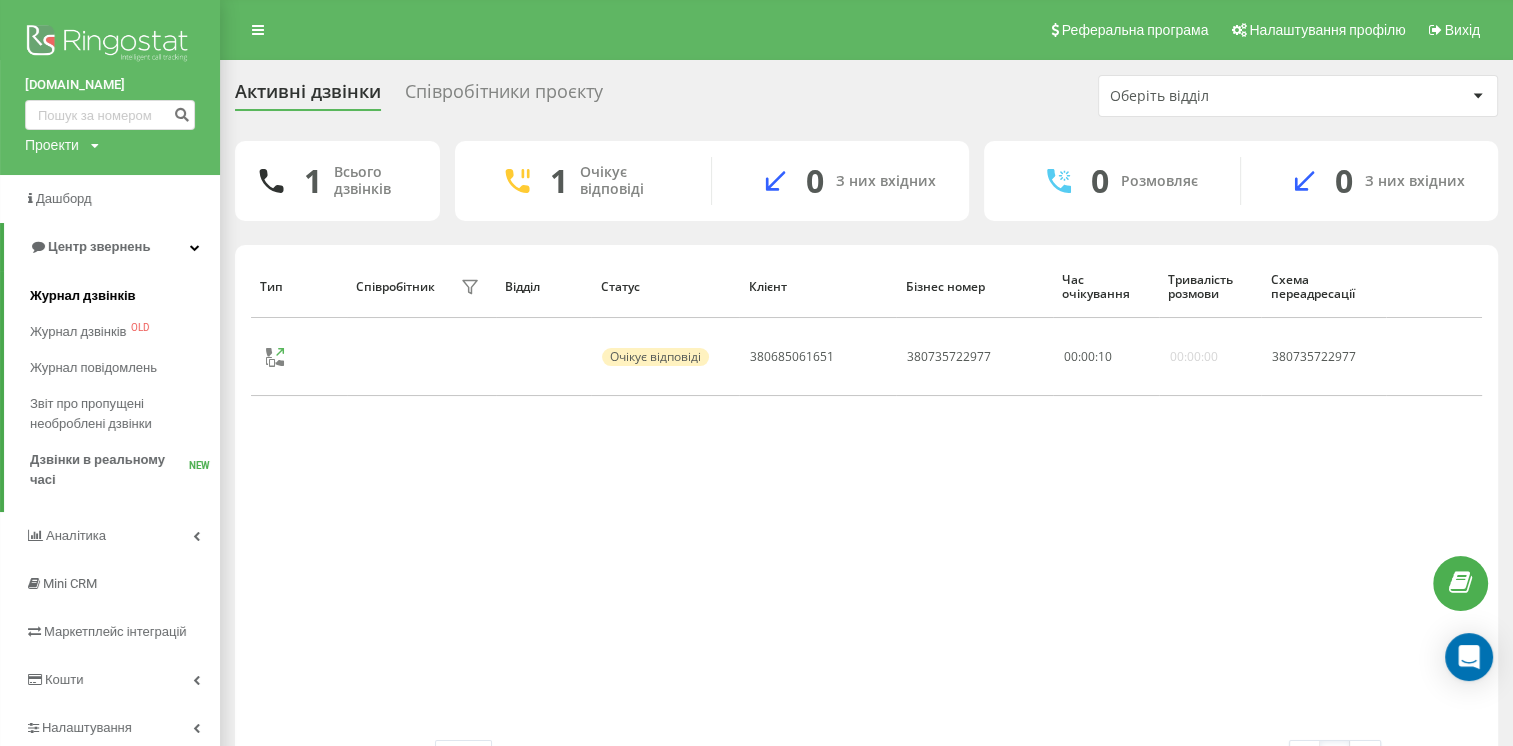 click on "Журнал дзвінків" at bounding box center (83, 296) 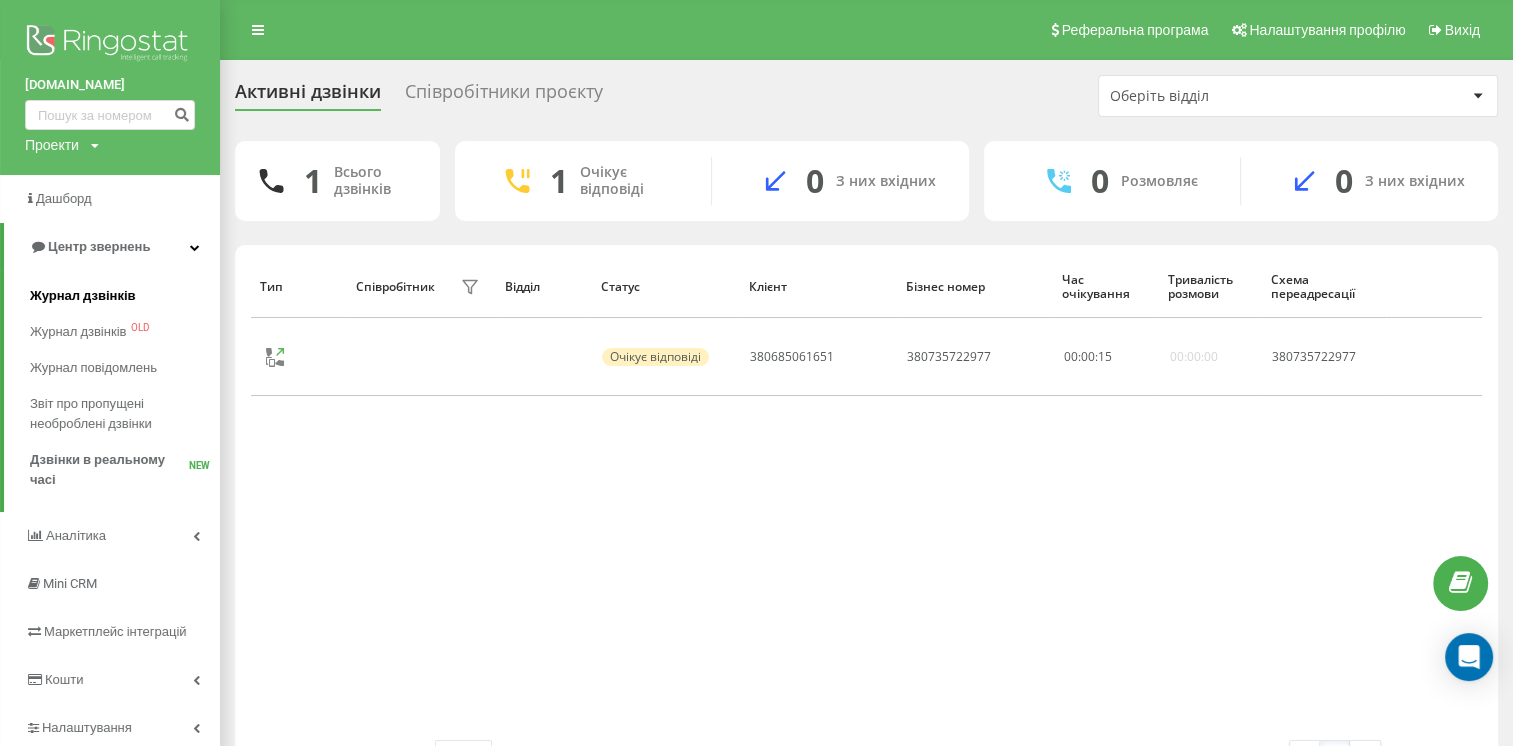 click on "Журнал дзвінків" at bounding box center (83, 296) 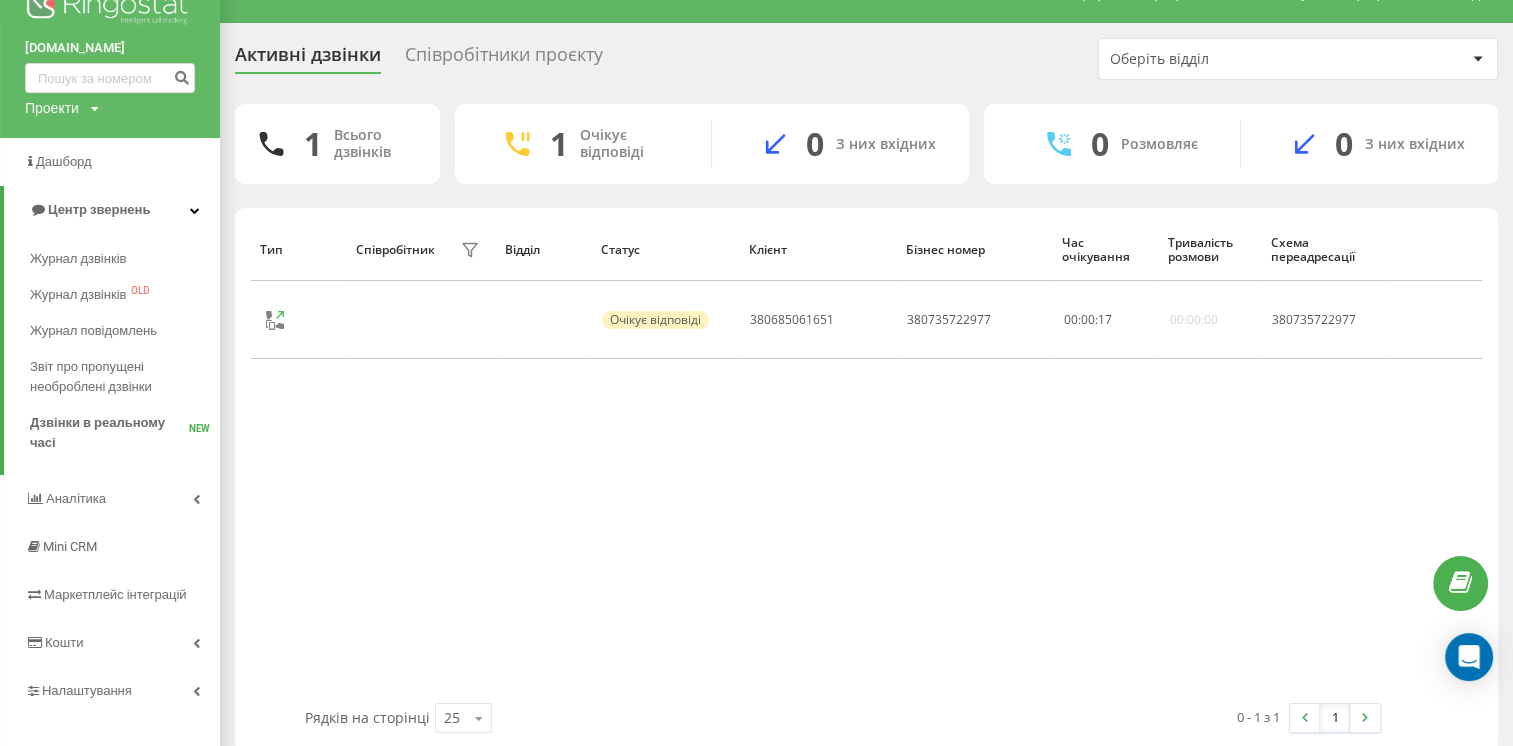 scroll, scrollTop: 58, scrollLeft: 0, axis: vertical 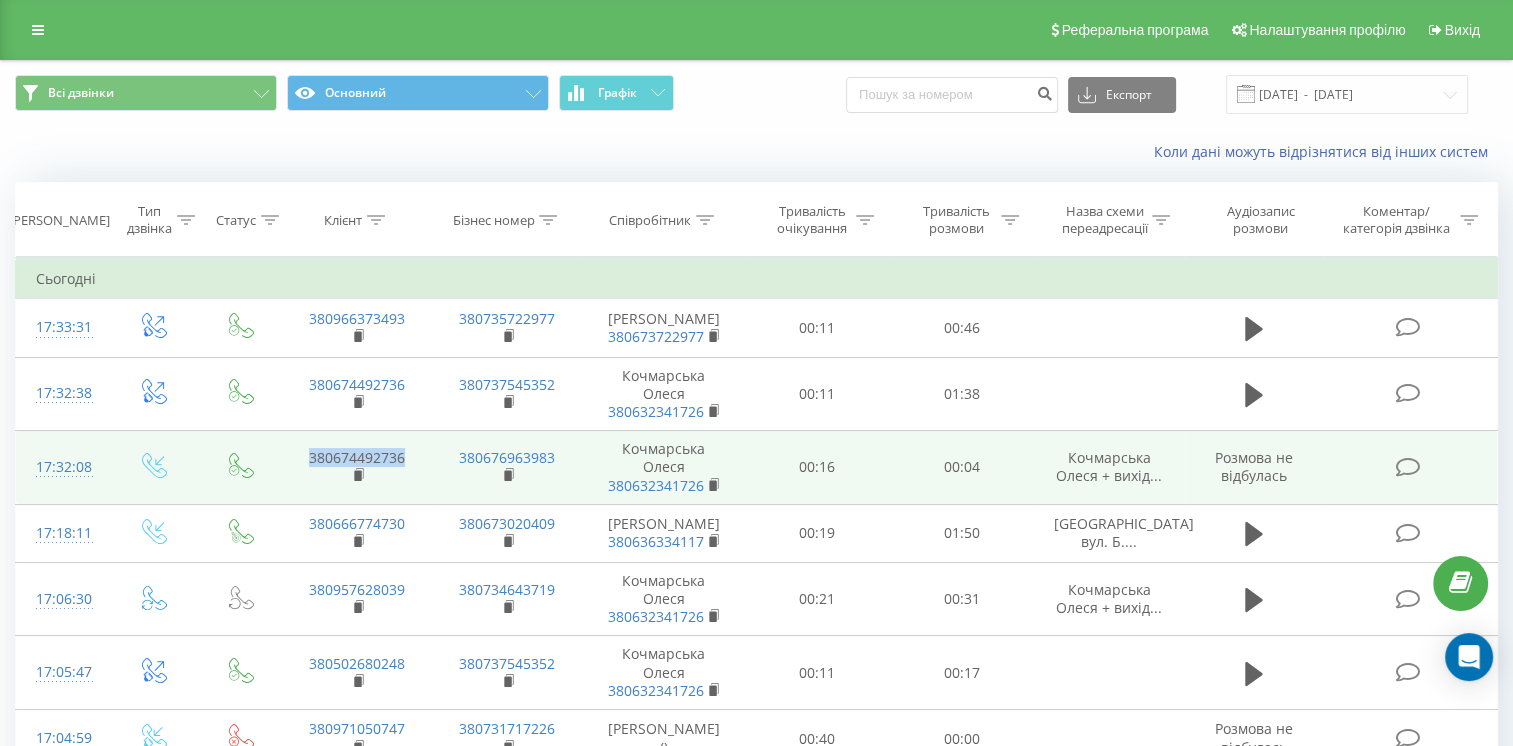 drag, startPoint x: 236, startPoint y: 465, endPoint x: 412, endPoint y: 483, distance: 176.91806 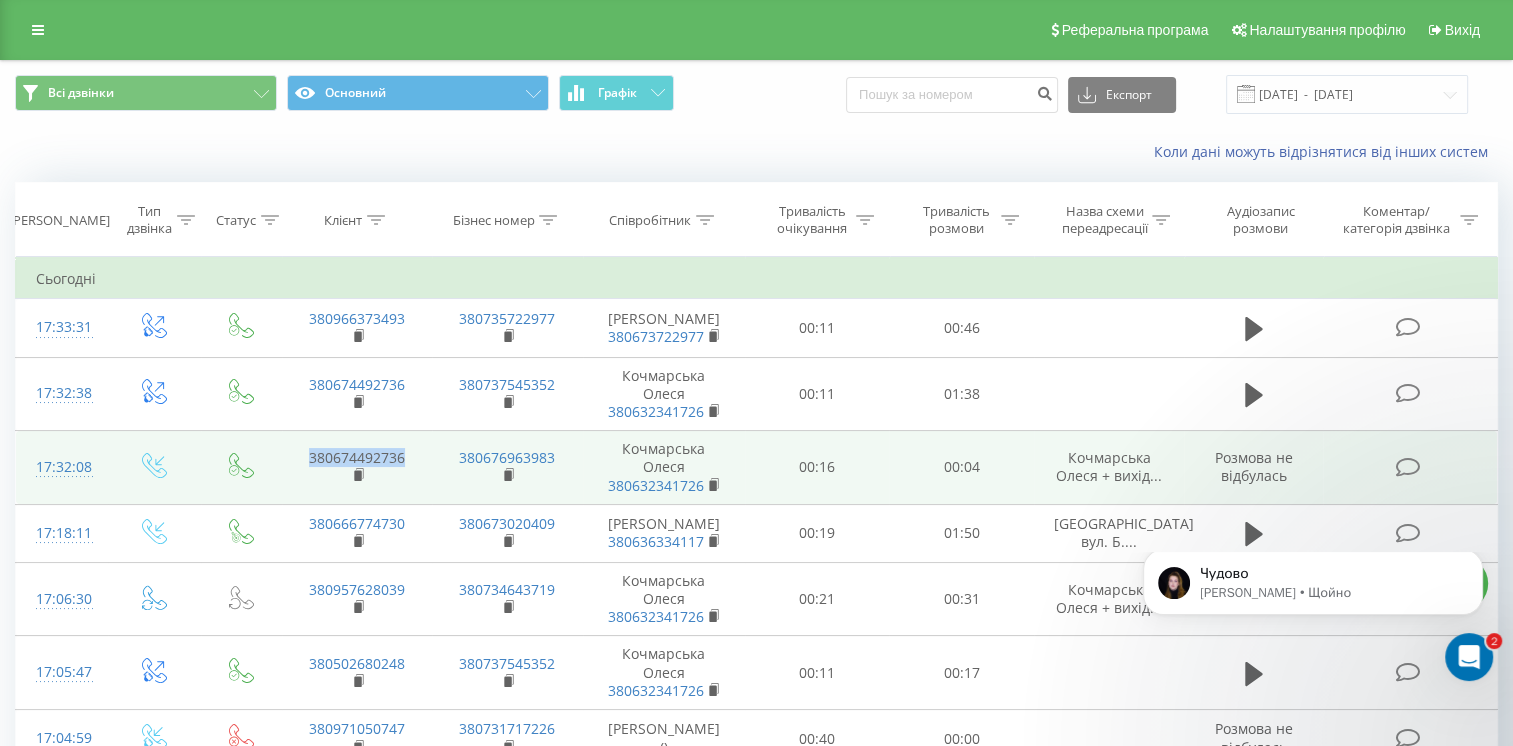 scroll, scrollTop: 0, scrollLeft: 0, axis: both 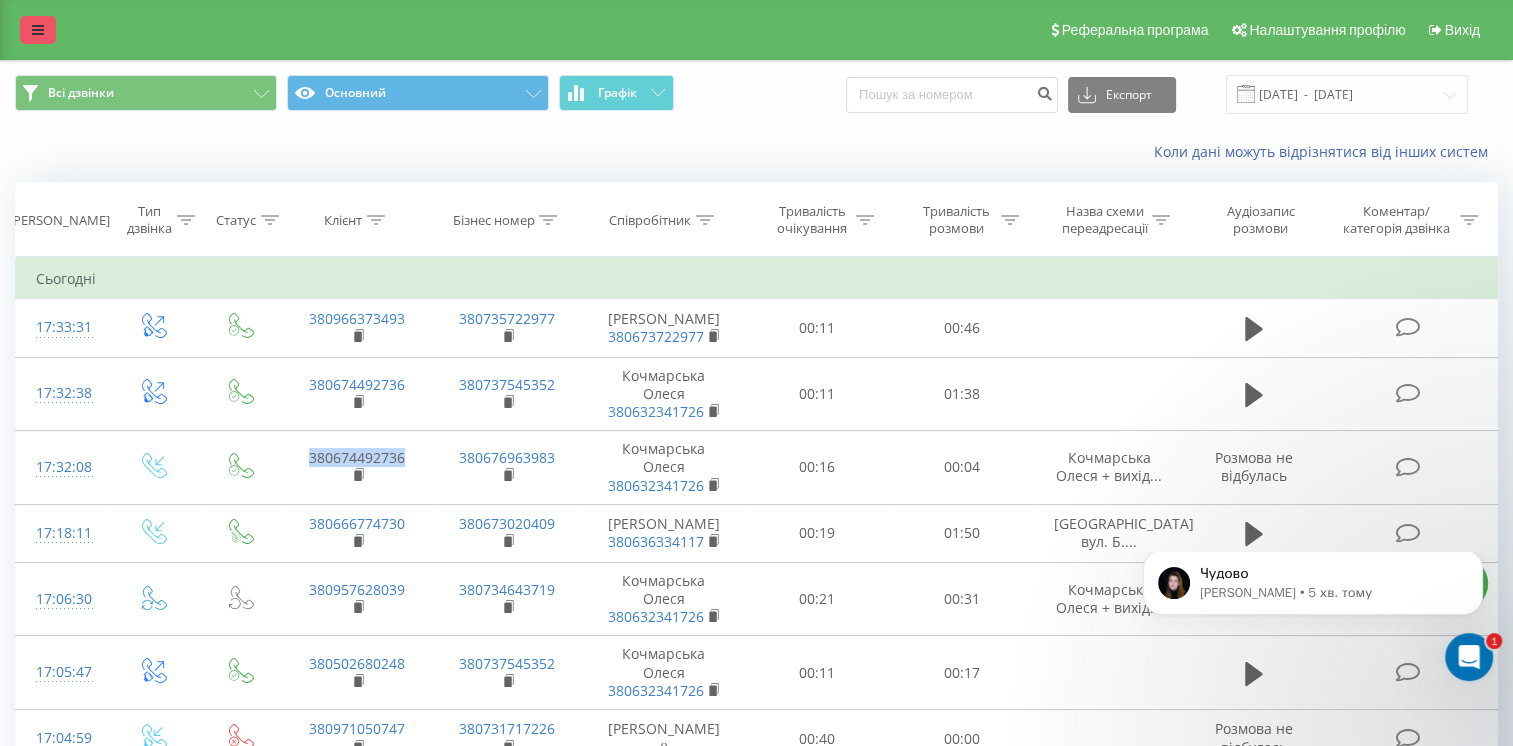 click at bounding box center [38, 30] 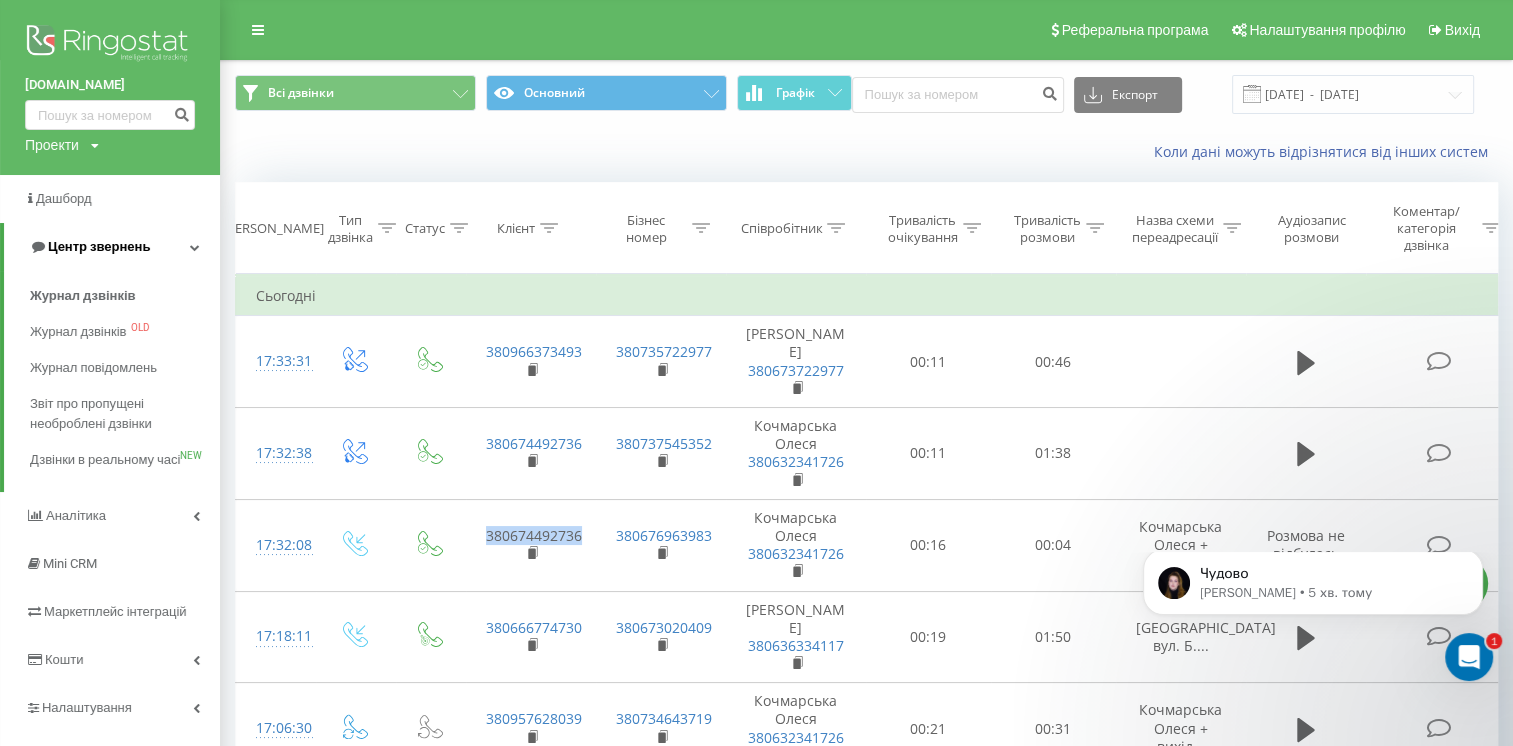 click on "Центр звернень" at bounding box center [99, 246] 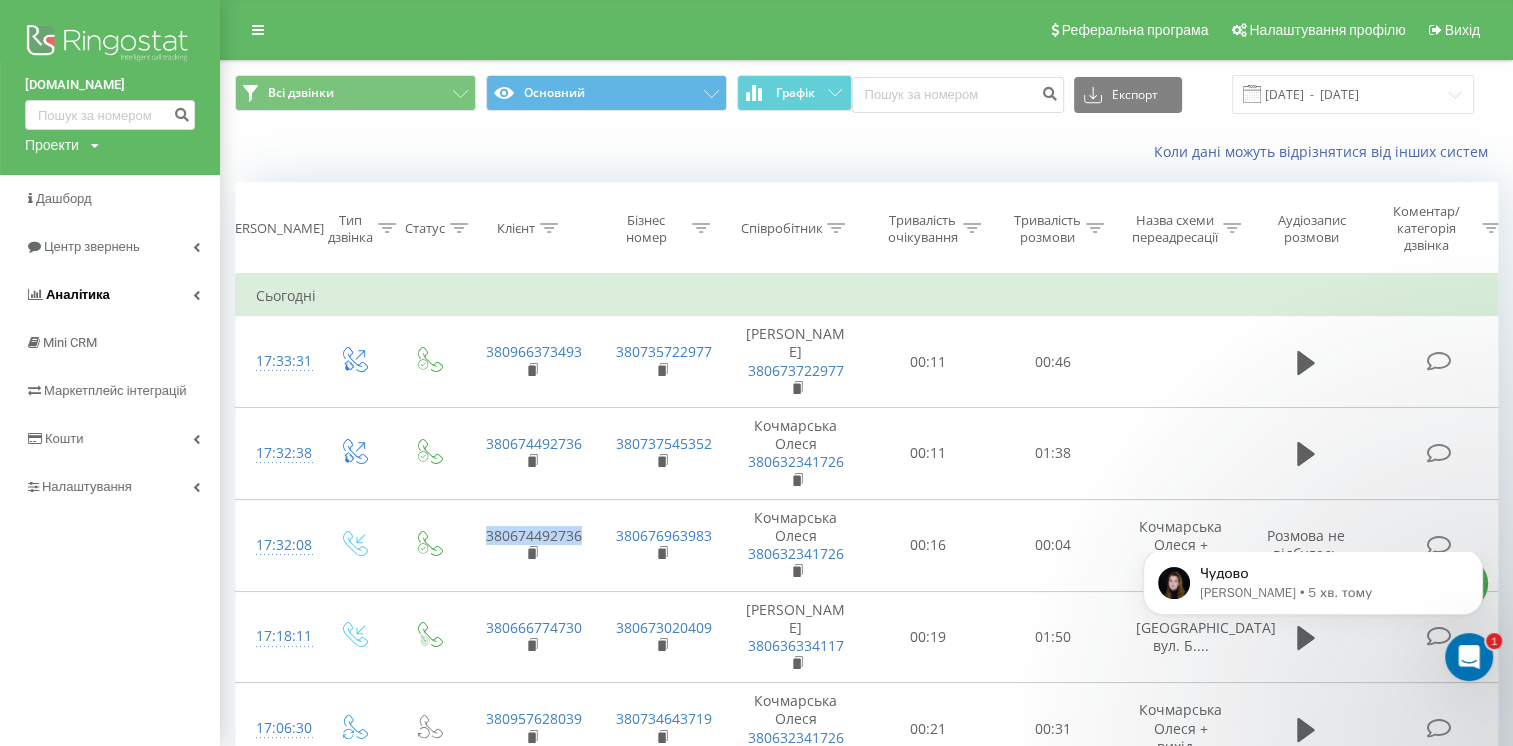 click on "Аналiтика" at bounding box center (110, 295) 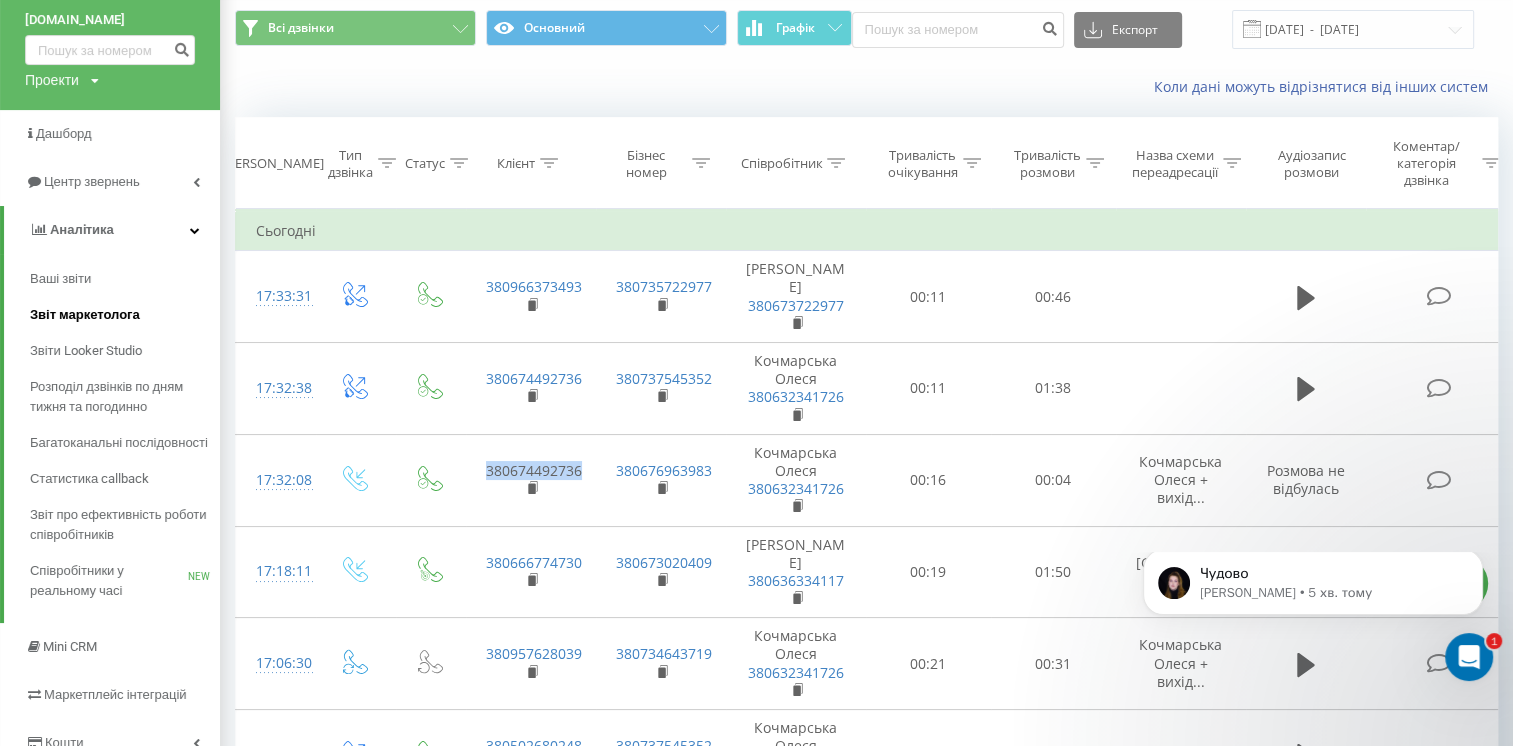 scroll, scrollTop: 100, scrollLeft: 0, axis: vertical 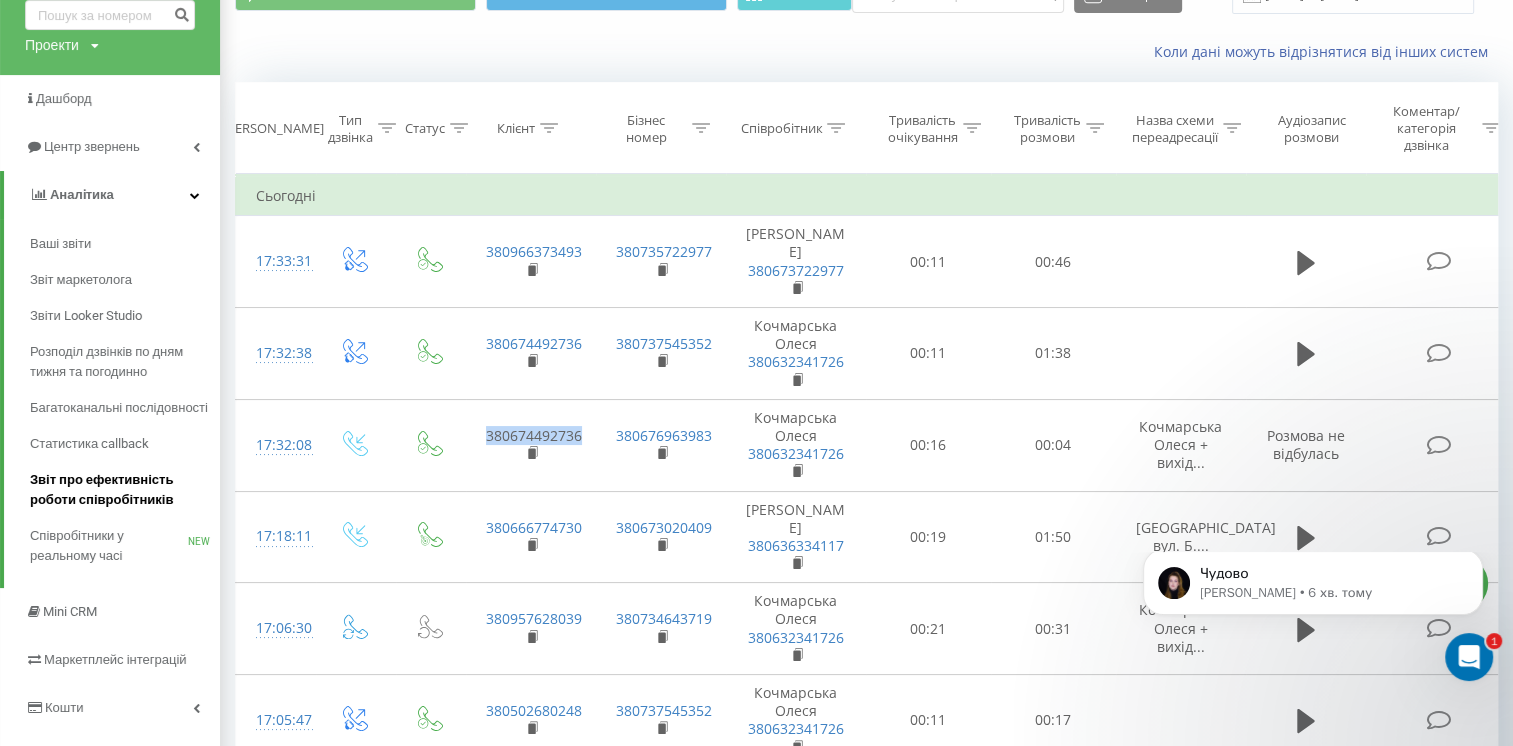 click on "Звіт про ефективність роботи співробітників" at bounding box center (120, 490) 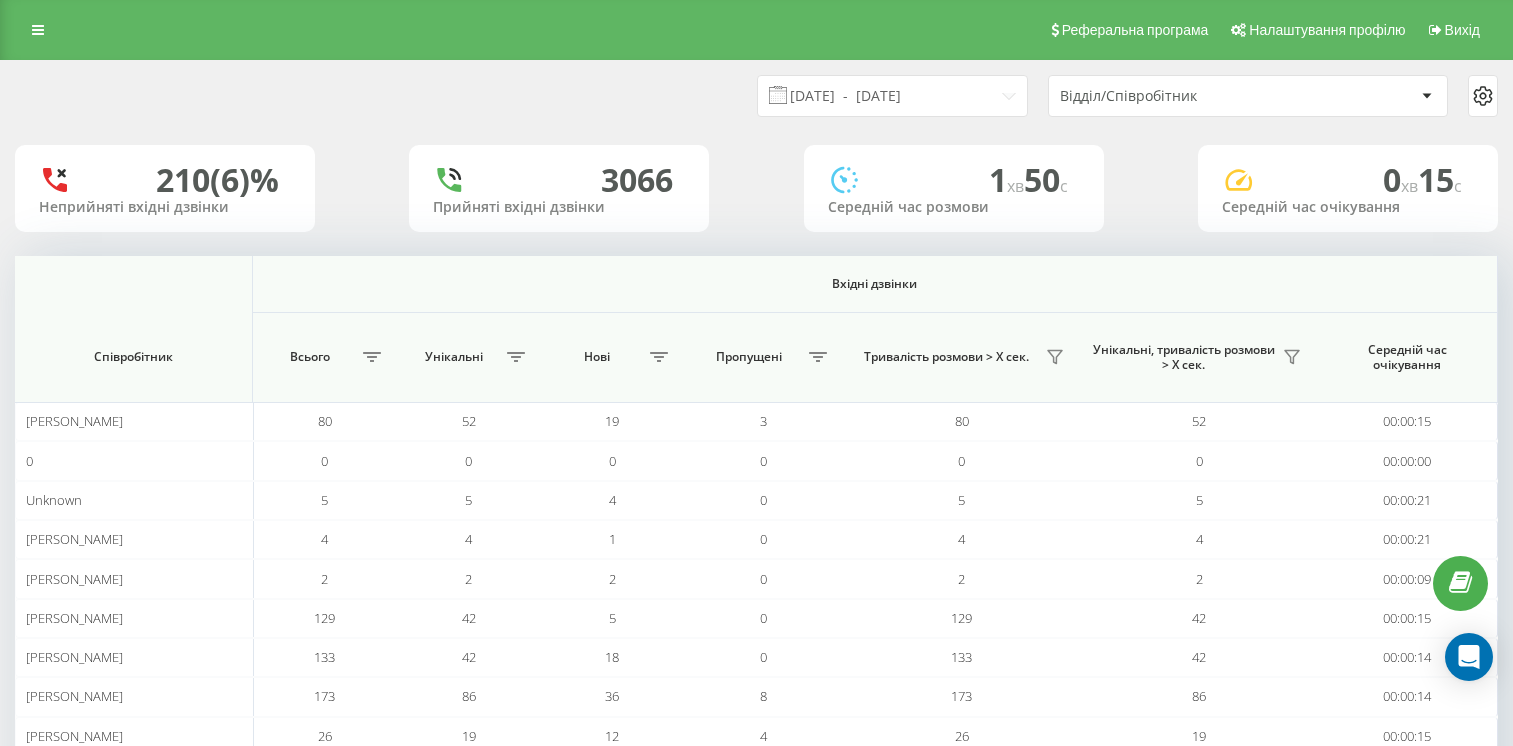 scroll, scrollTop: 0, scrollLeft: 0, axis: both 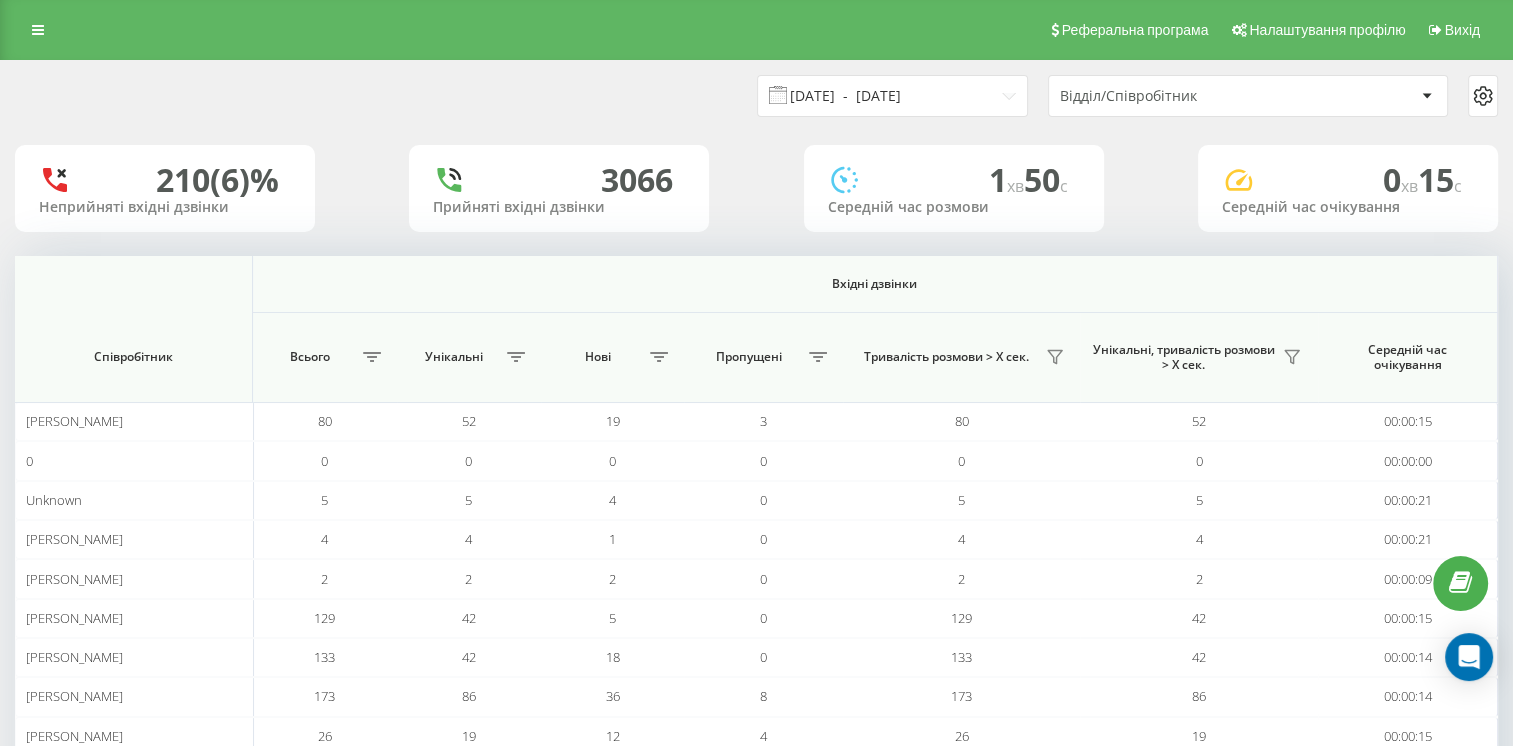 click on "[DATE]  -  [DATE]" at bounding box center (892, 96) 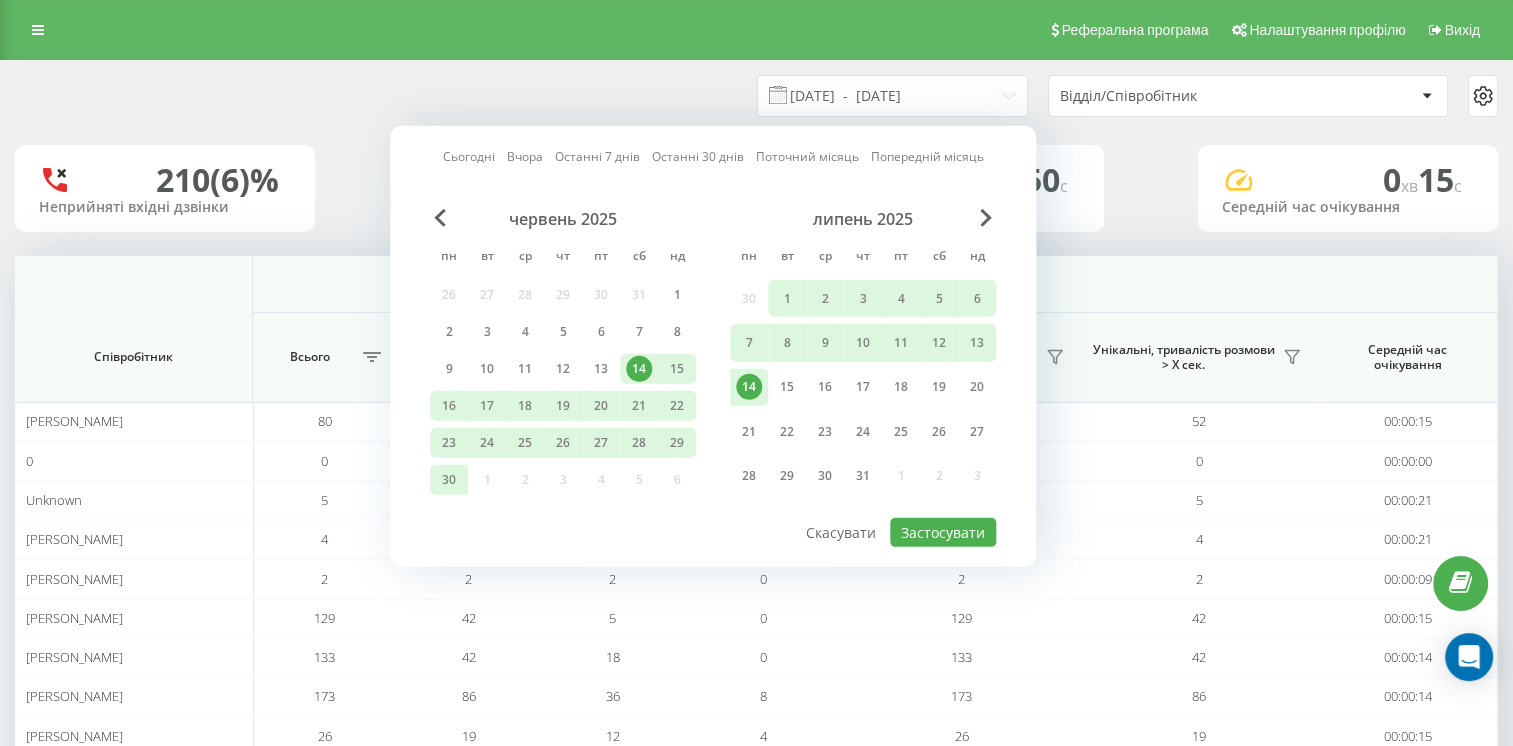 click on "14" at bounding box center (749, 387) 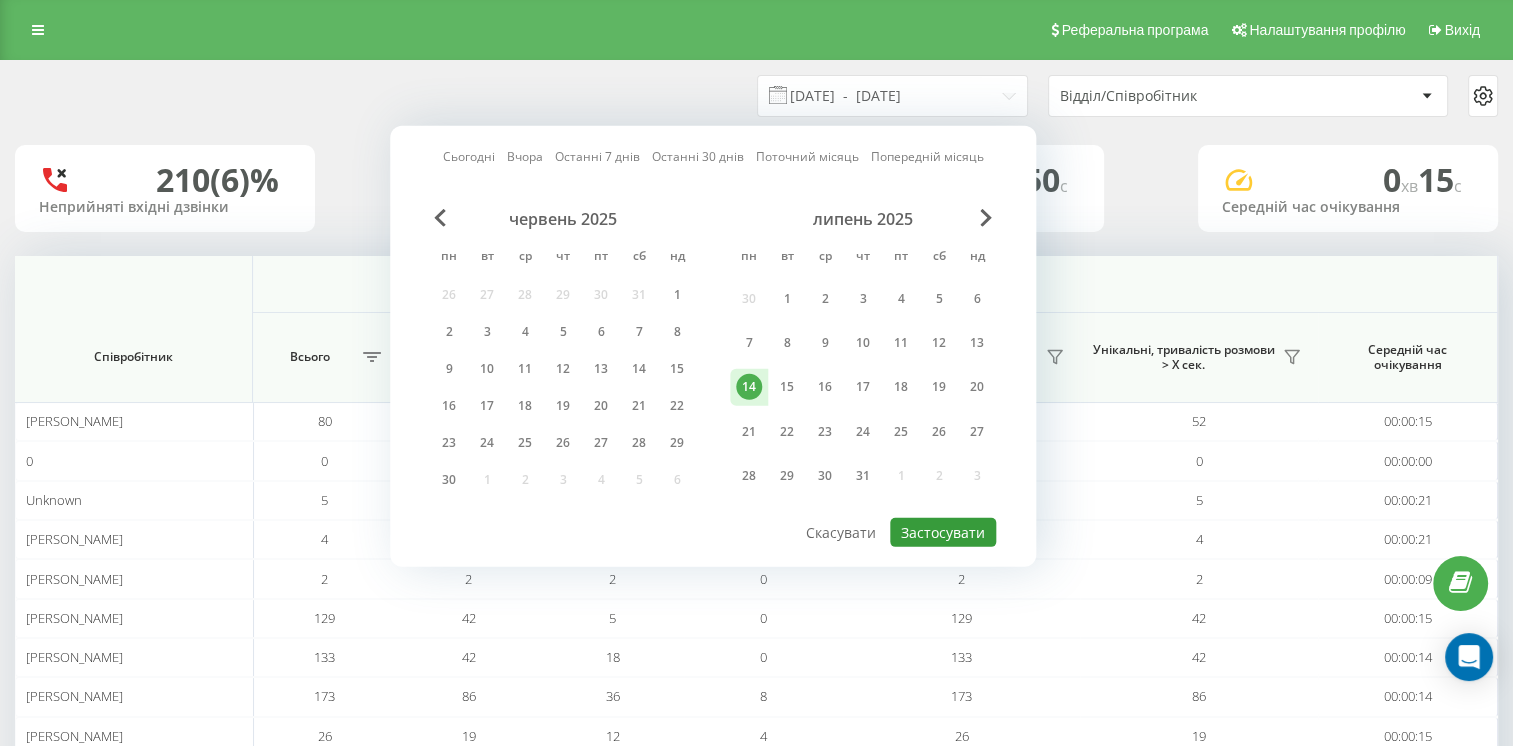 click on "Застосувати" at bounding box center [943, 532] 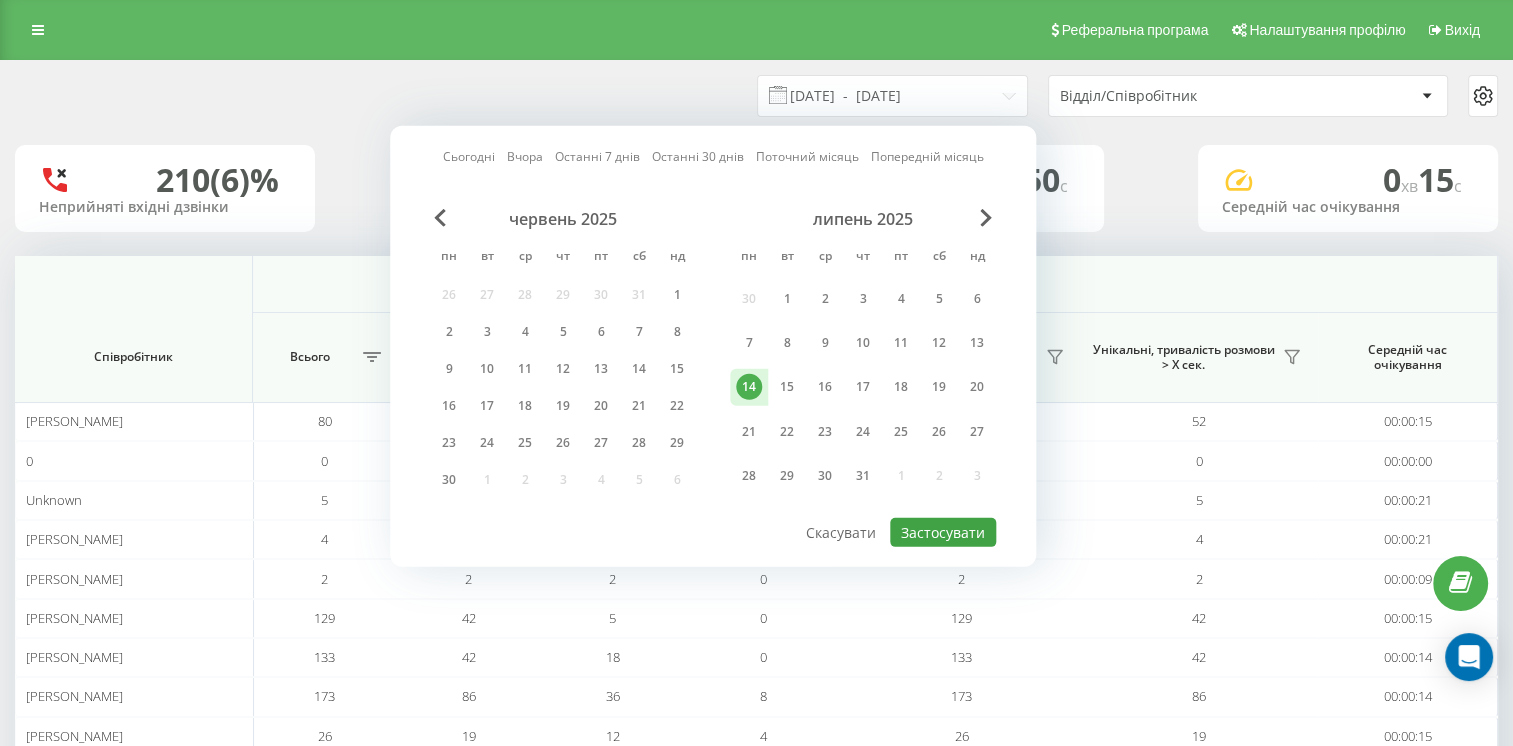 type on "[DATE]  -  [DATE]" 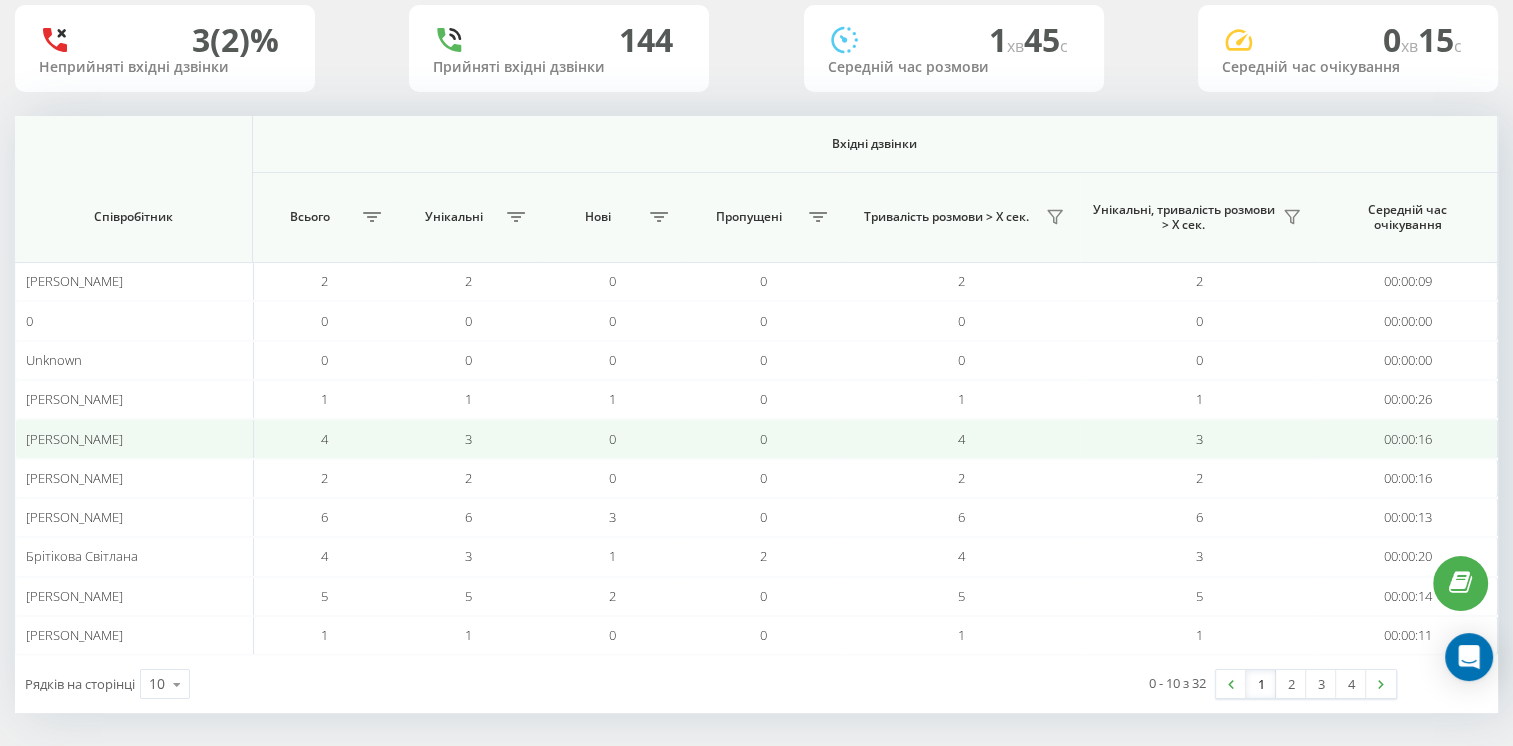 scroll, scrollTop: 142, scrollLeft: 0, axis: vertical 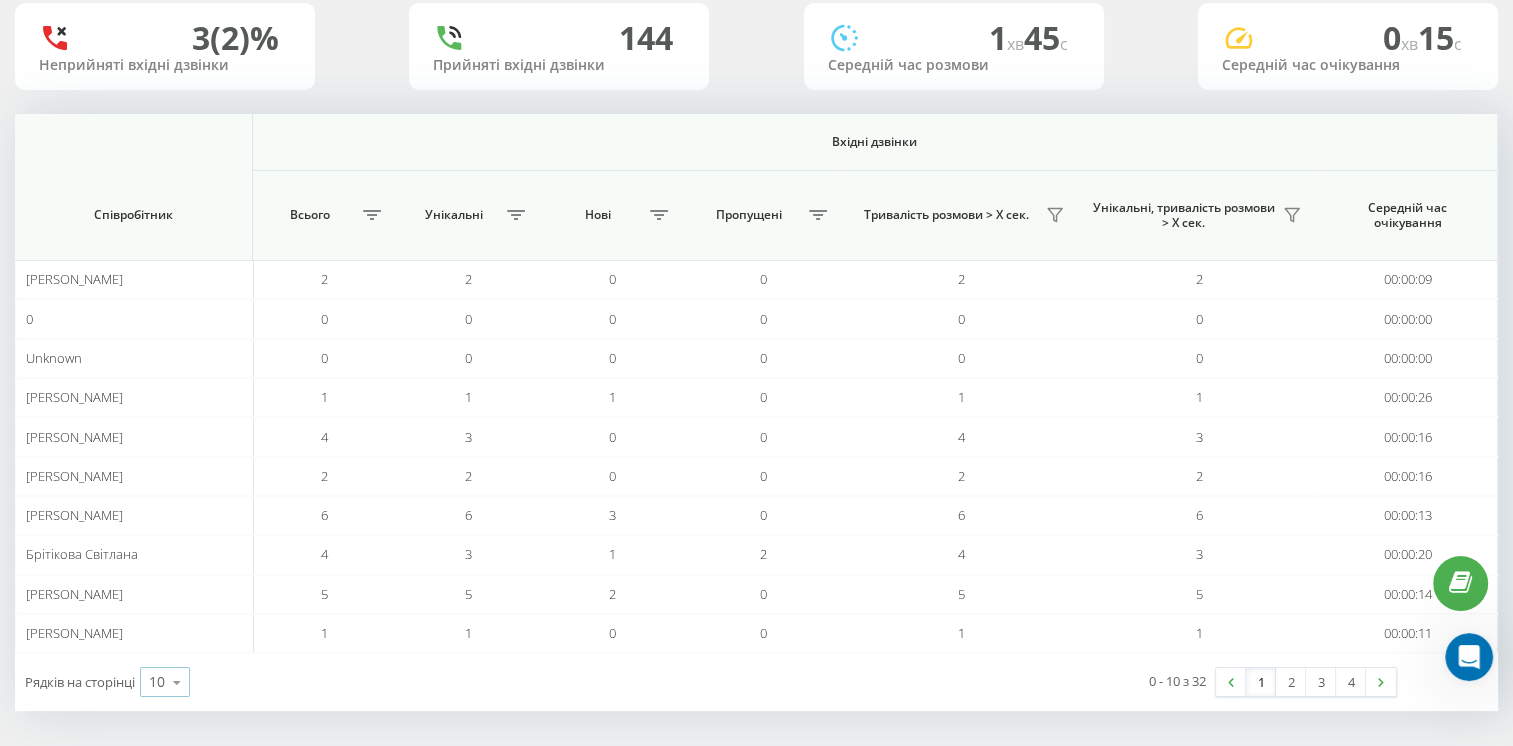 click at bounding box center (177, 682) 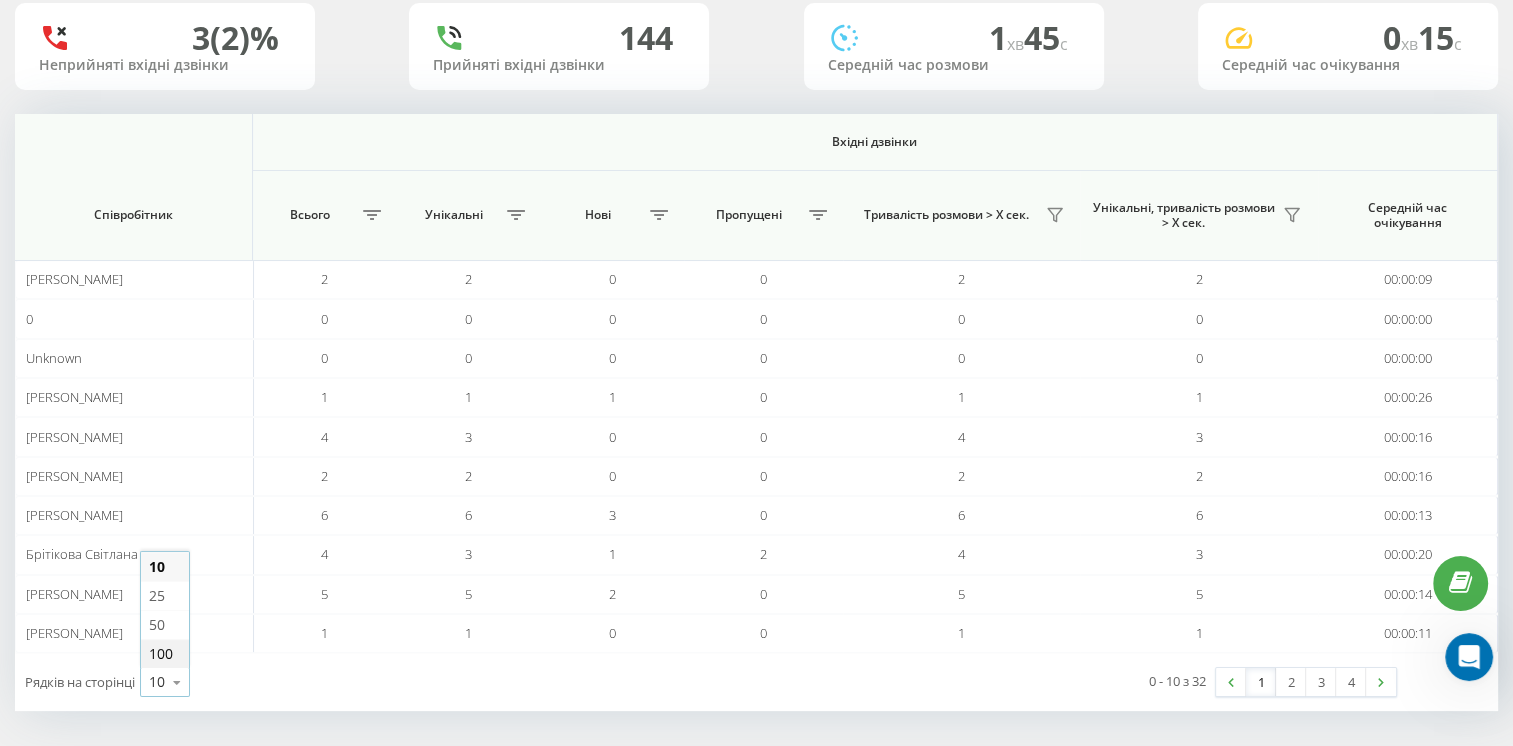 click on "100" at bounding box center [161, 653] 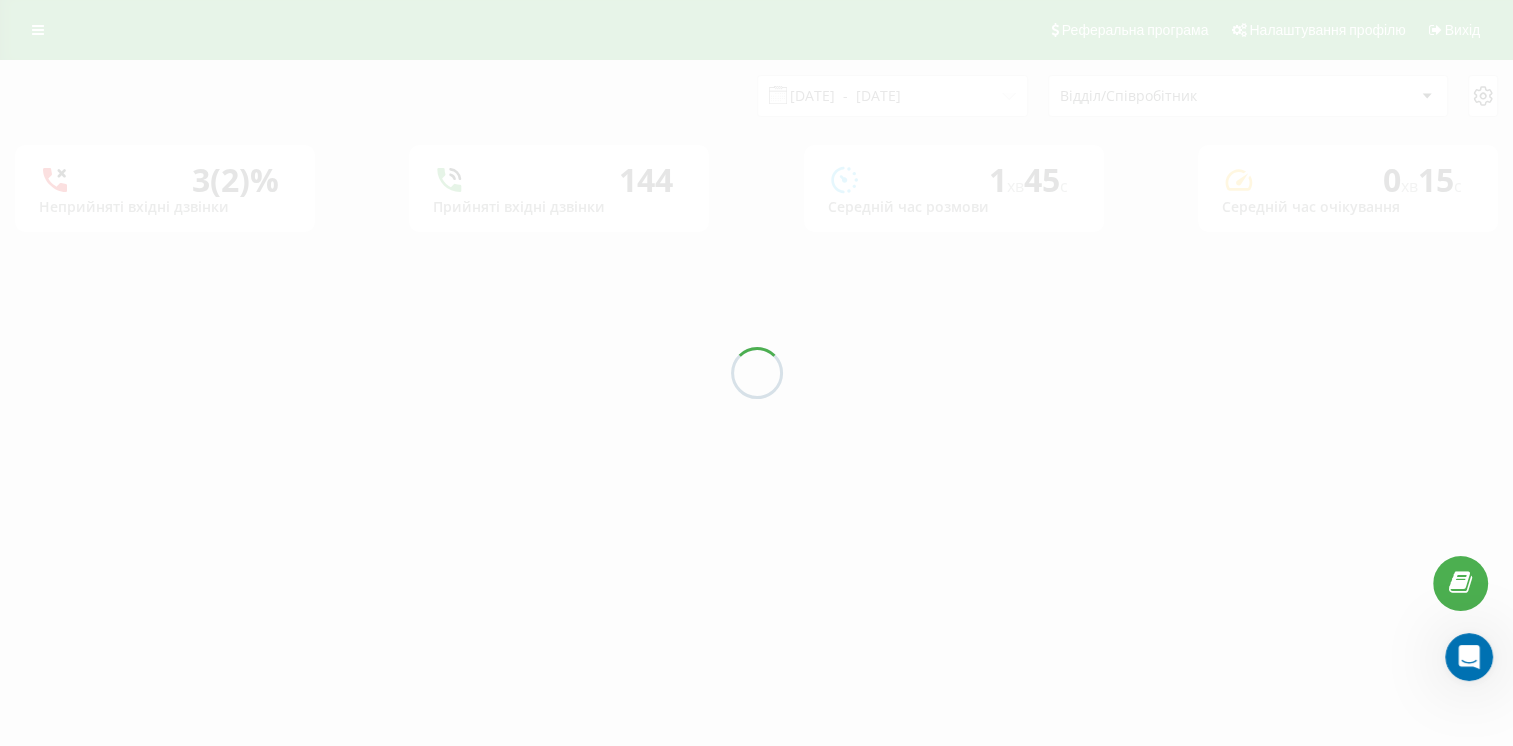 scroll, scrollTop: 0, scrollLeft: 0, axis: both 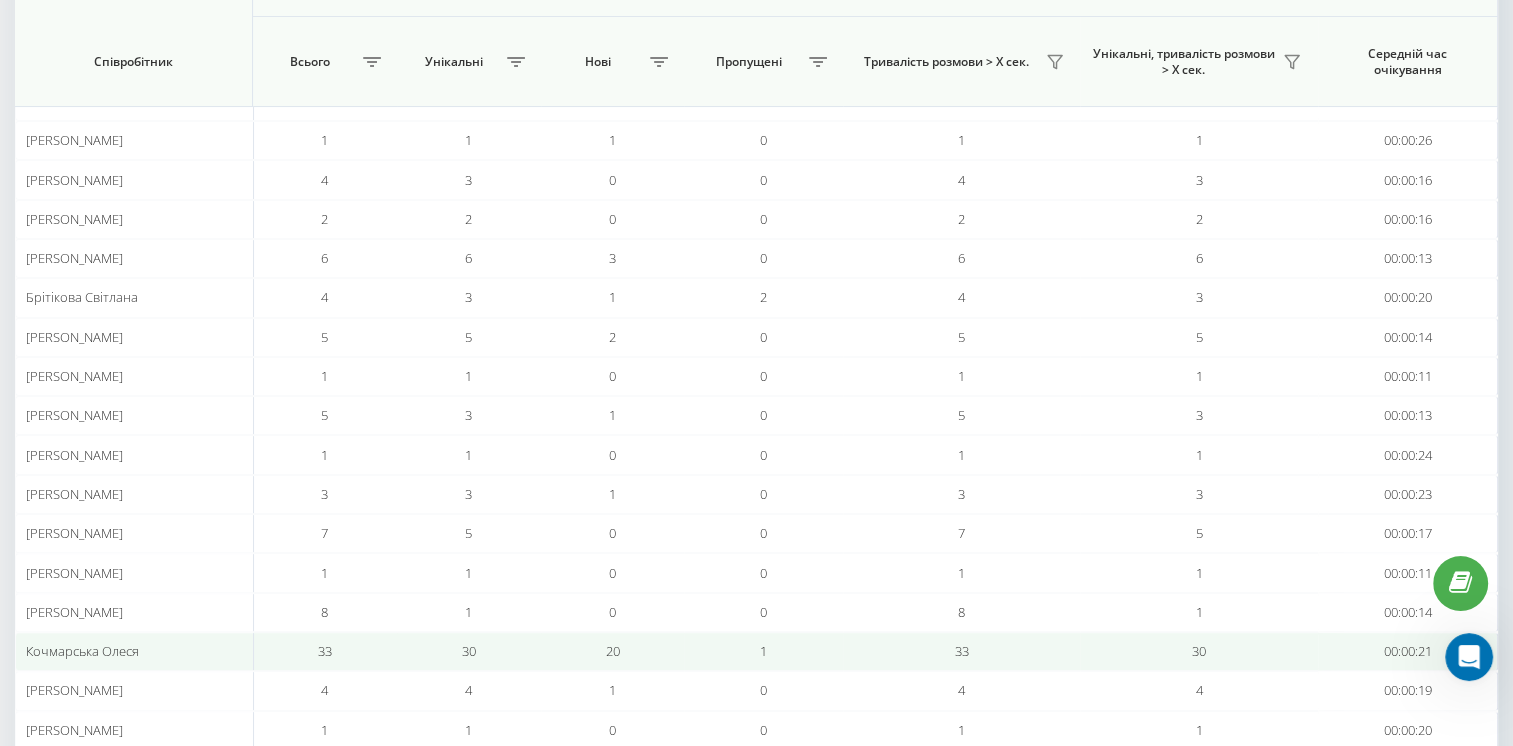 click on "1" at bounding box center [763, 651] 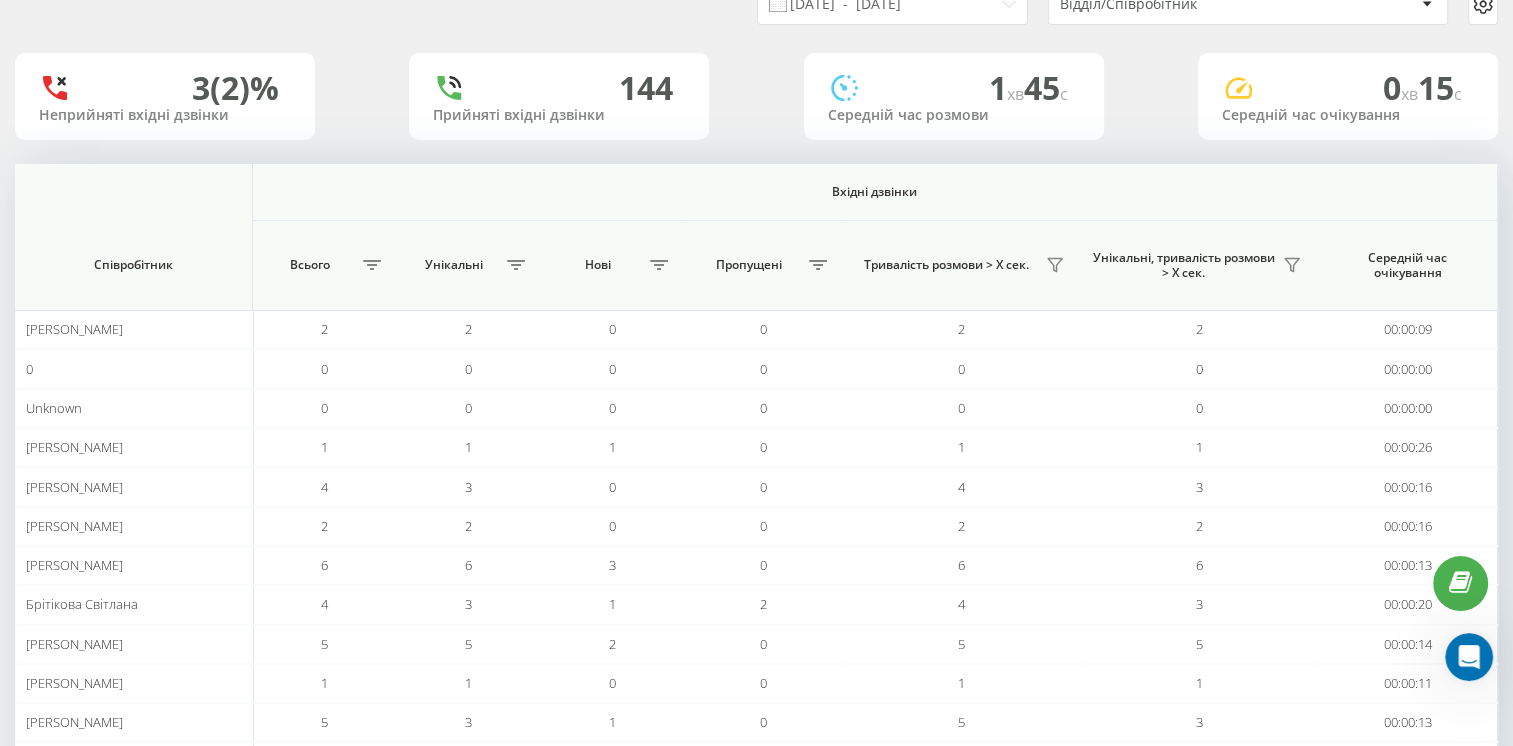 scroll, scrollTop: 0, scrollLeft: 0, axis: both 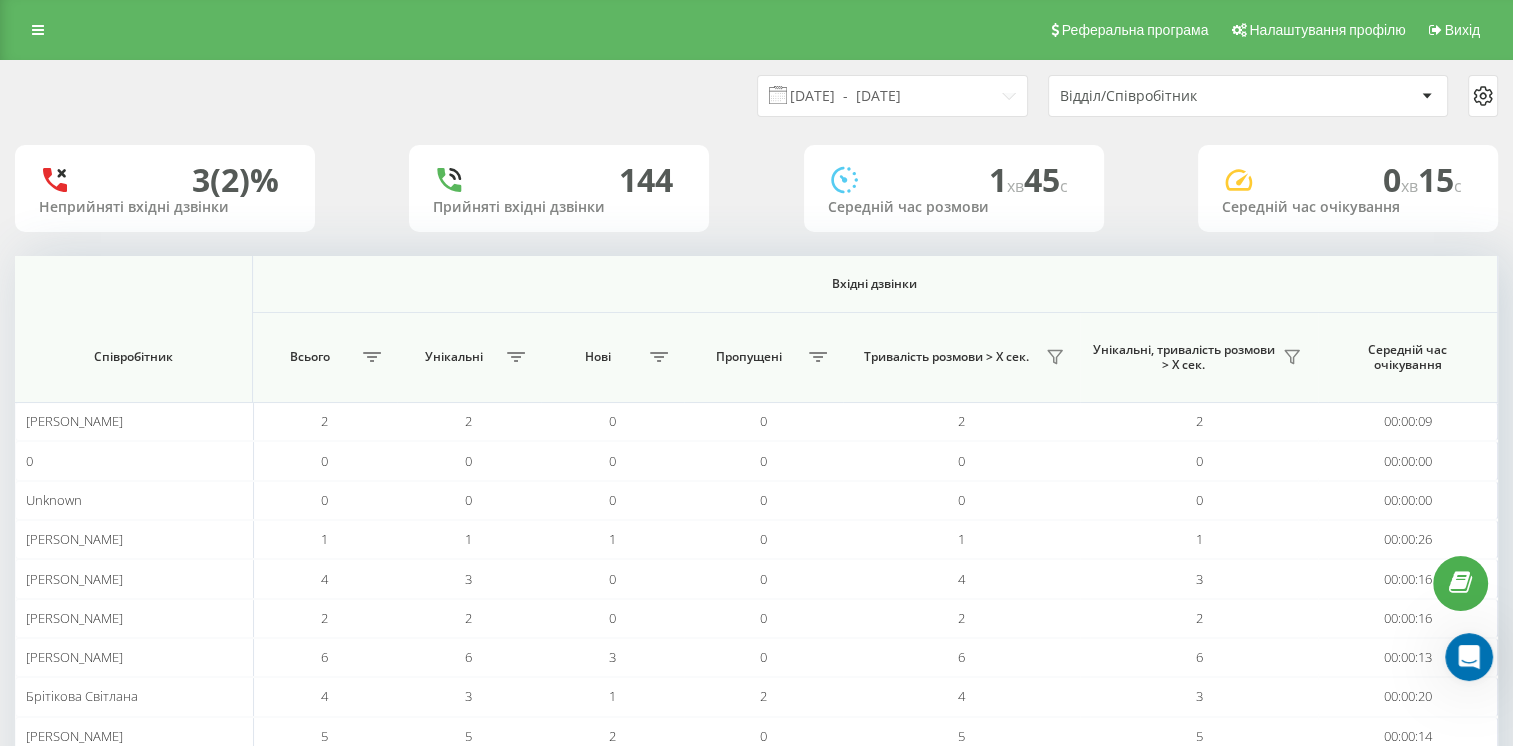 click on "Вхідні дзвінки" at bounding box center [875, 284] 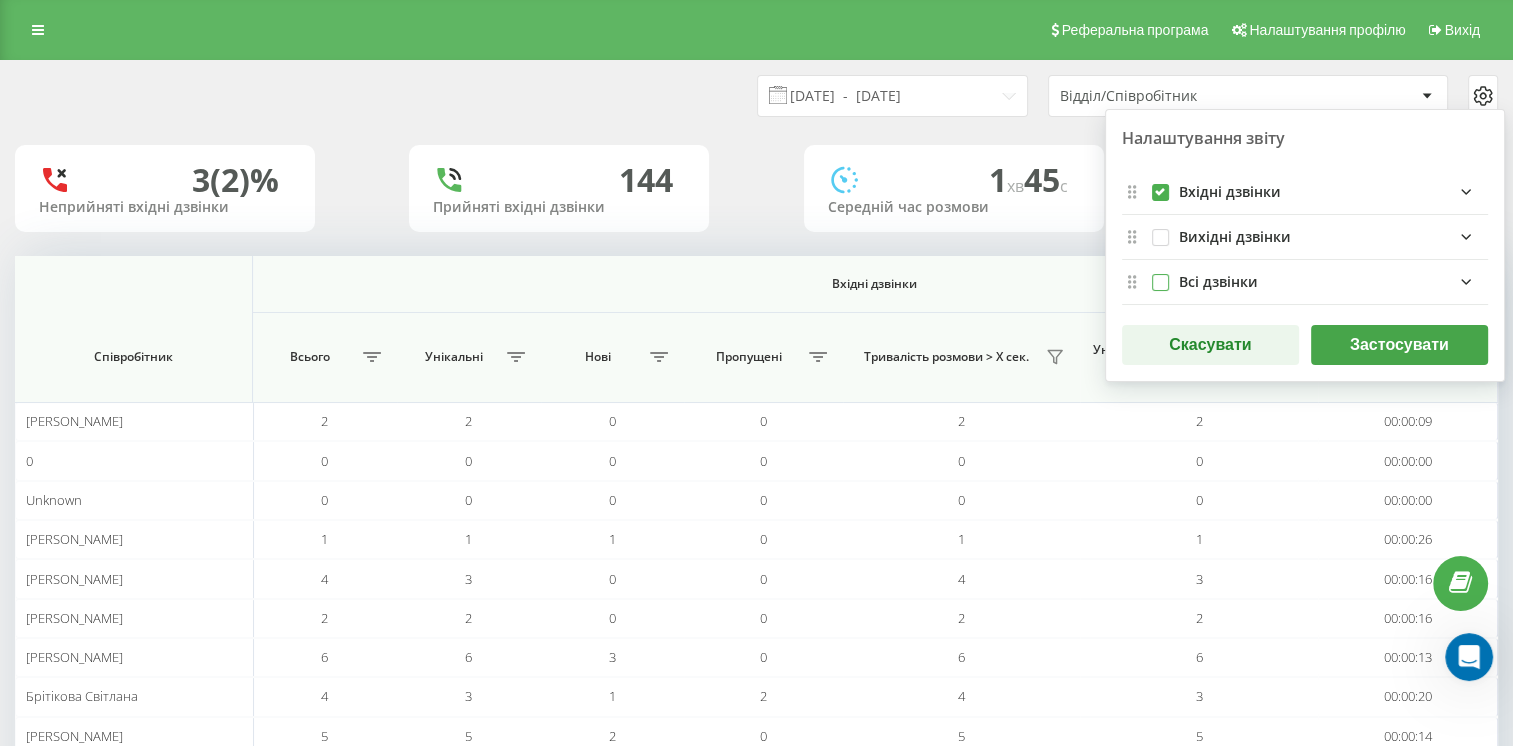 click at bounding box center (1160, 274) 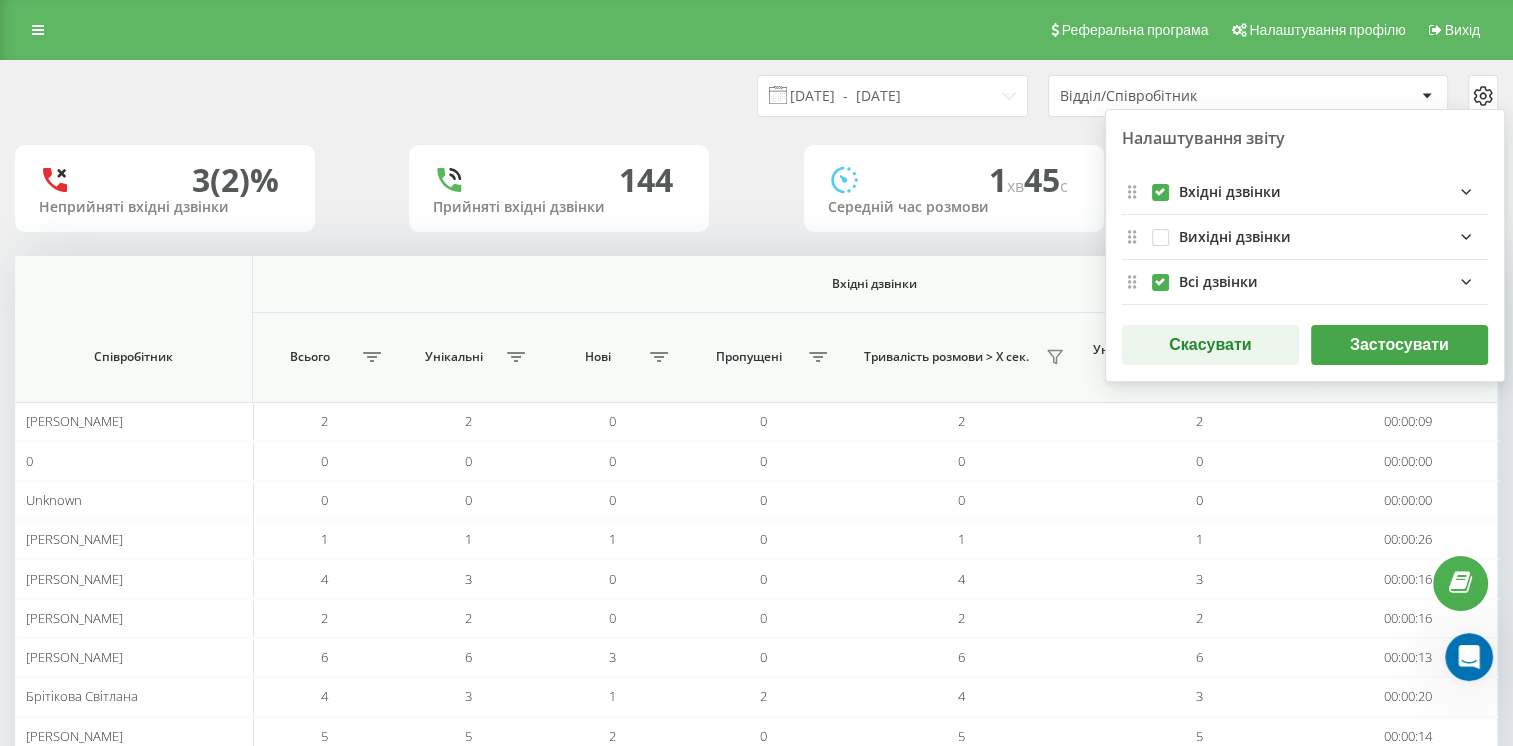 checkbox on "true" 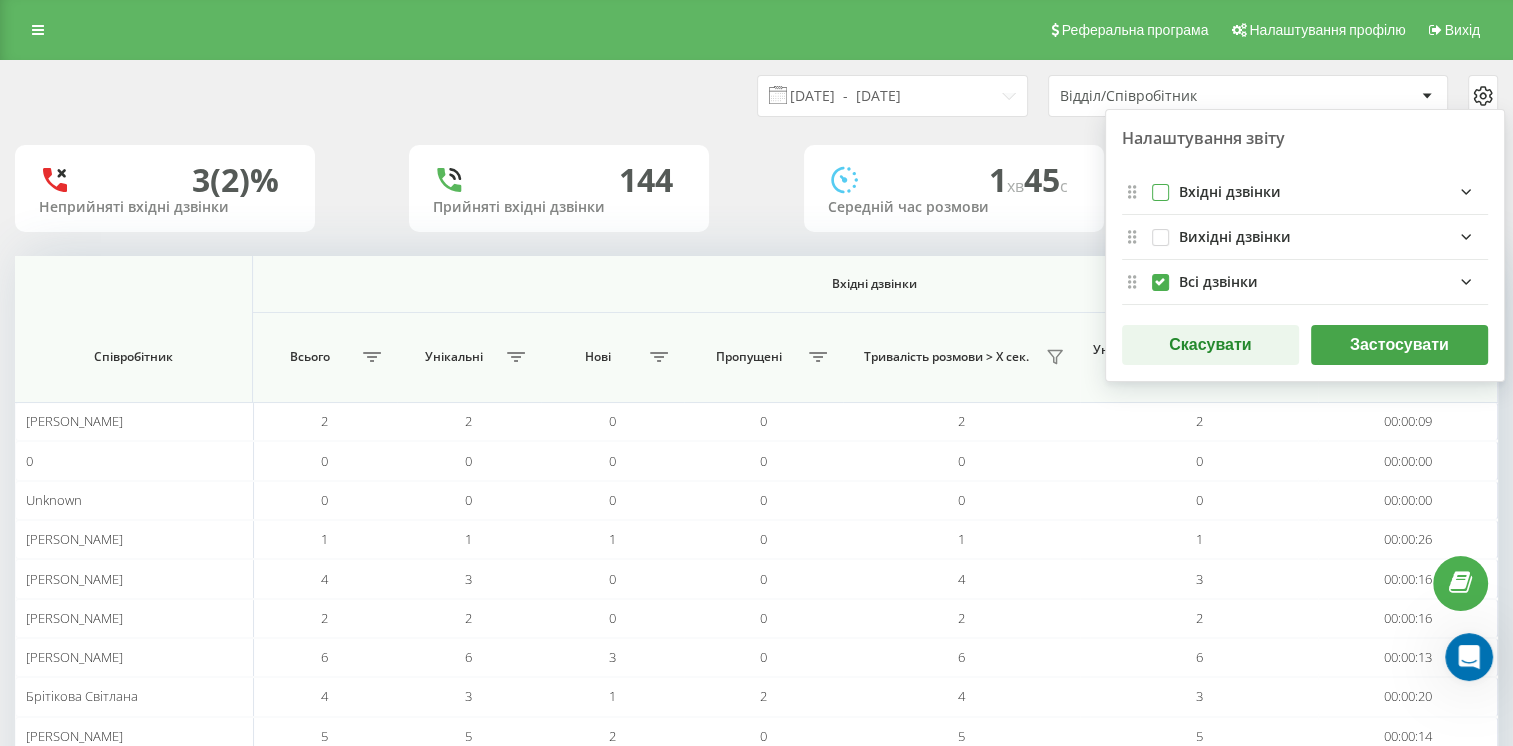 checkbox on "false" 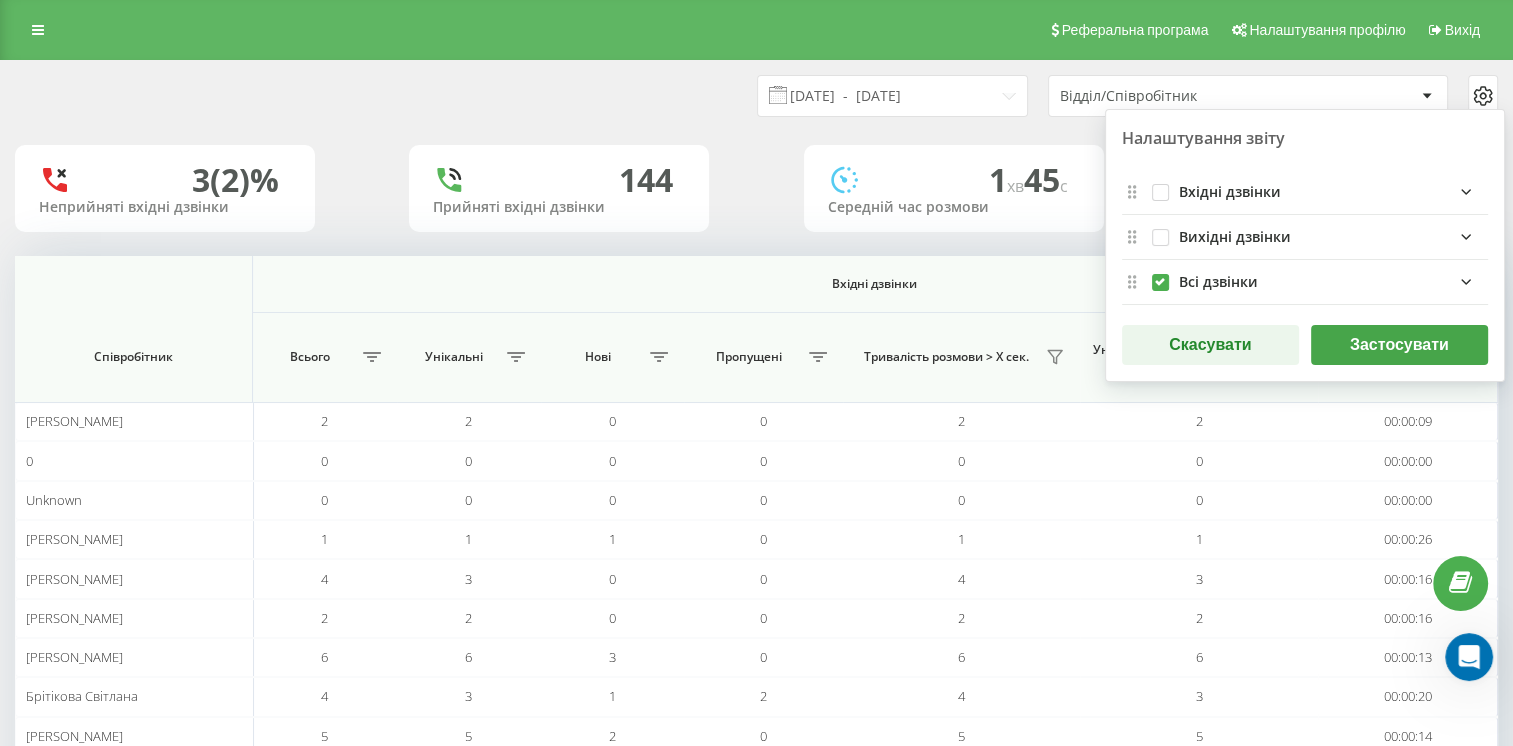 click on "Застосувати" at bounding box center (1399, 345) 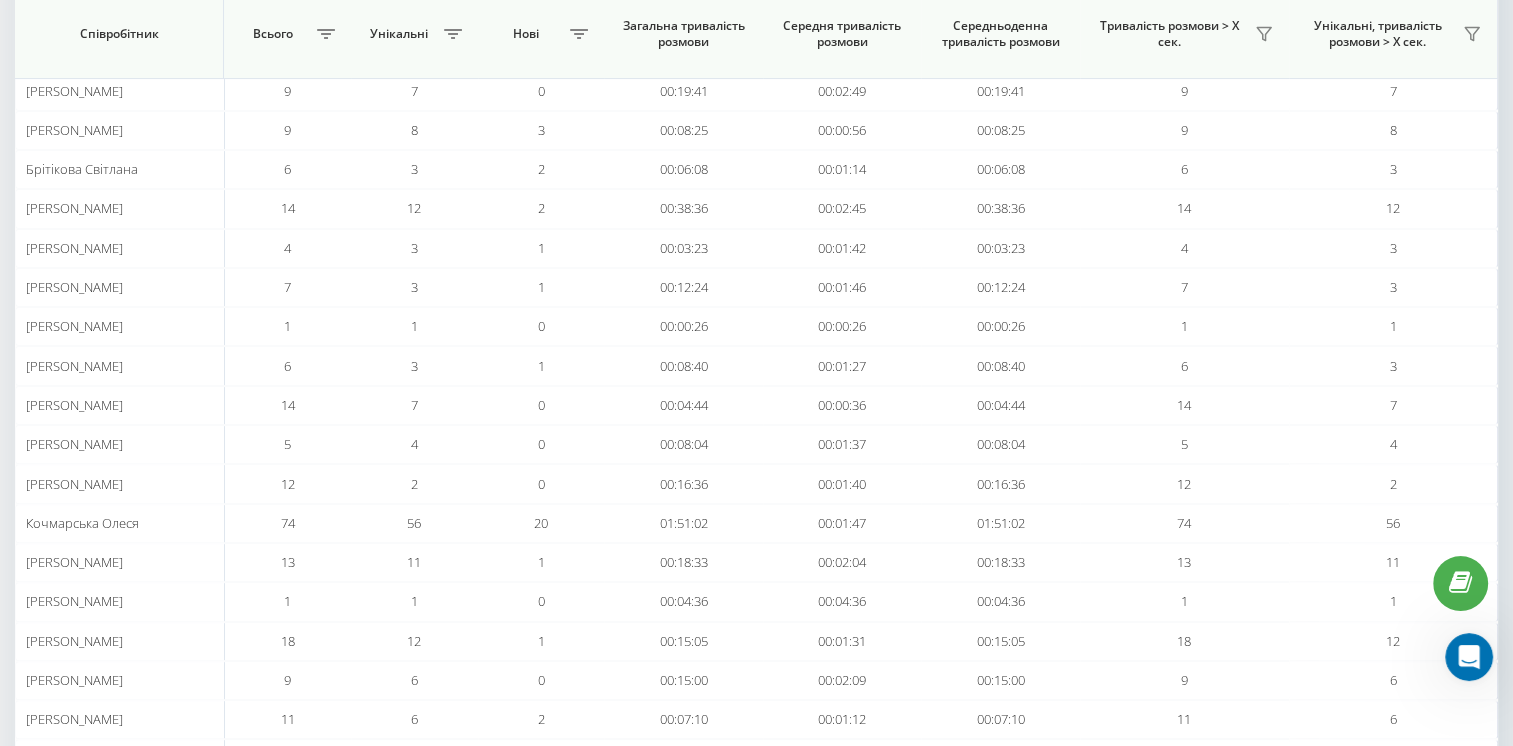scroll, scrollTop: 460, scrollLeft: 0, axis: vertical 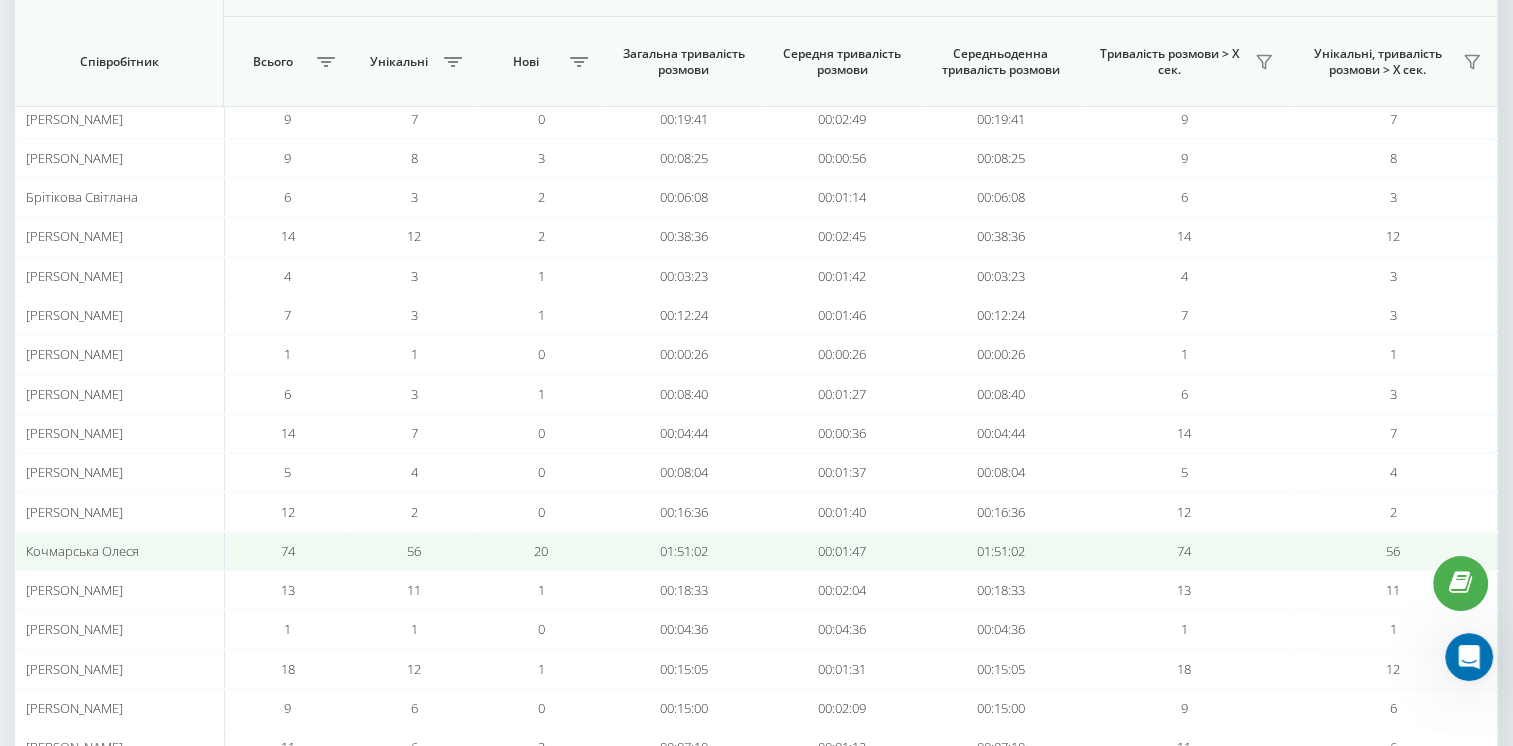 click on "74" at bounding box center (288, 551) 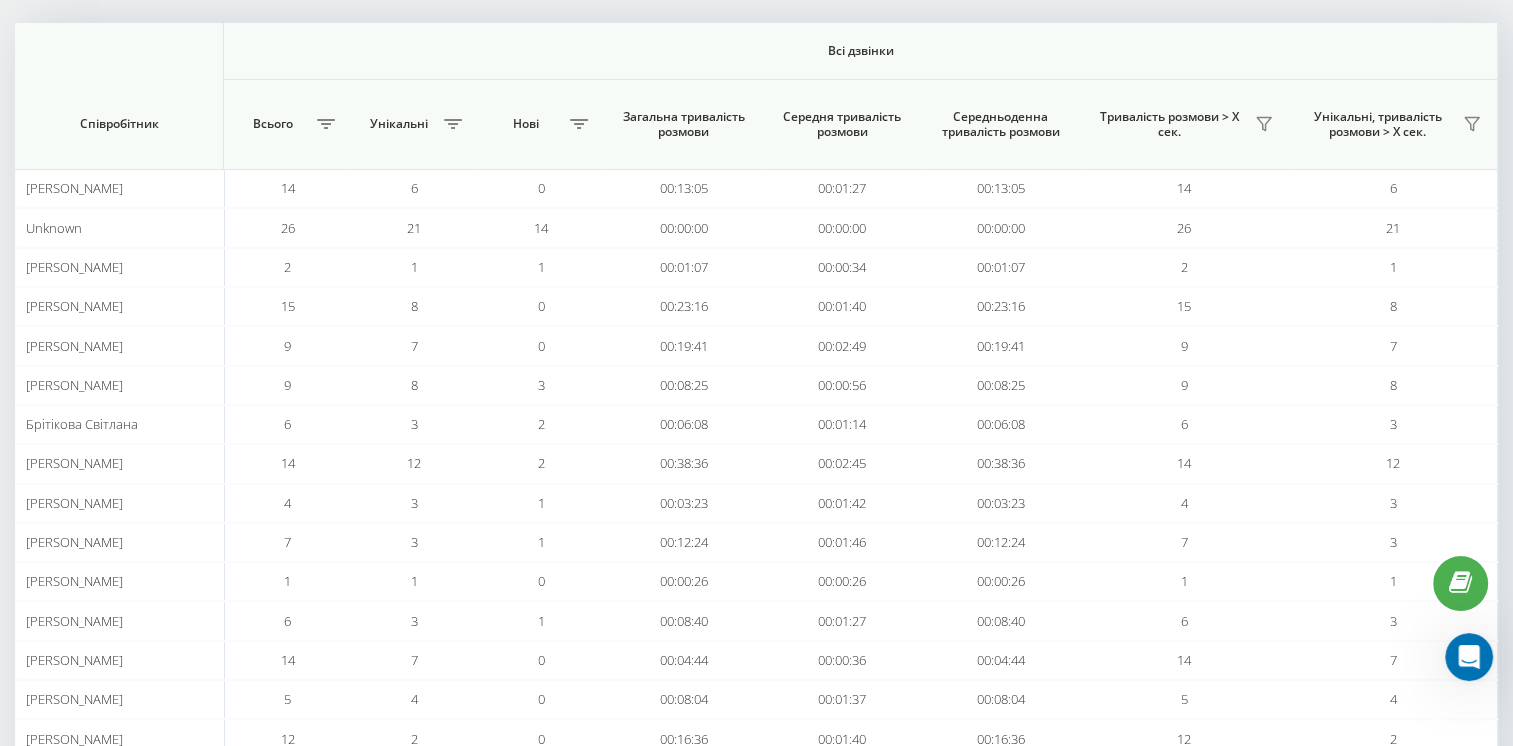 scroll, scrollTop: 100, scrollLeft: 0, axis: vertical 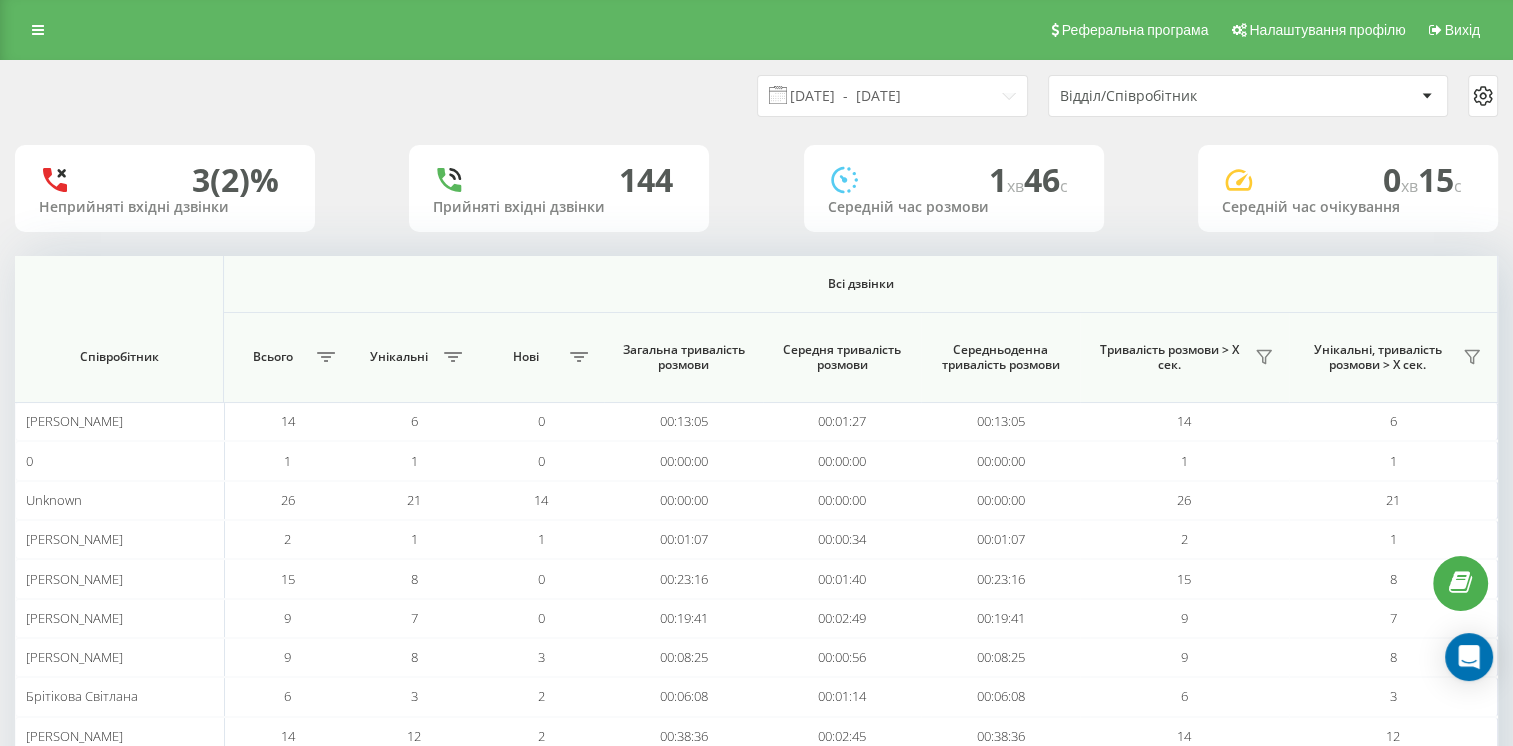 click on "Відділ/Співробітник" at bounding box center (1238, 96) 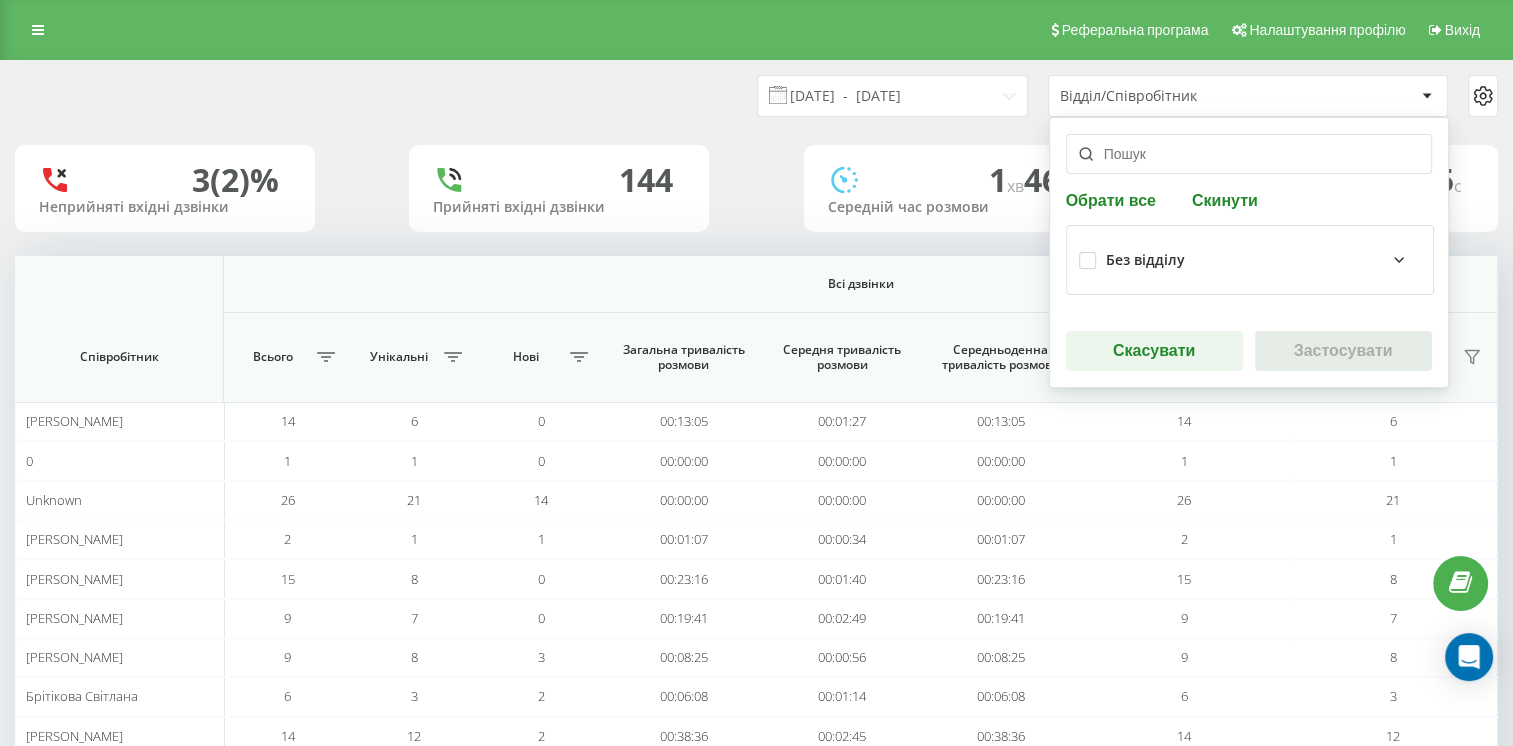 click on "Відділ/Співробітник" at bounding box center (1238, 96) 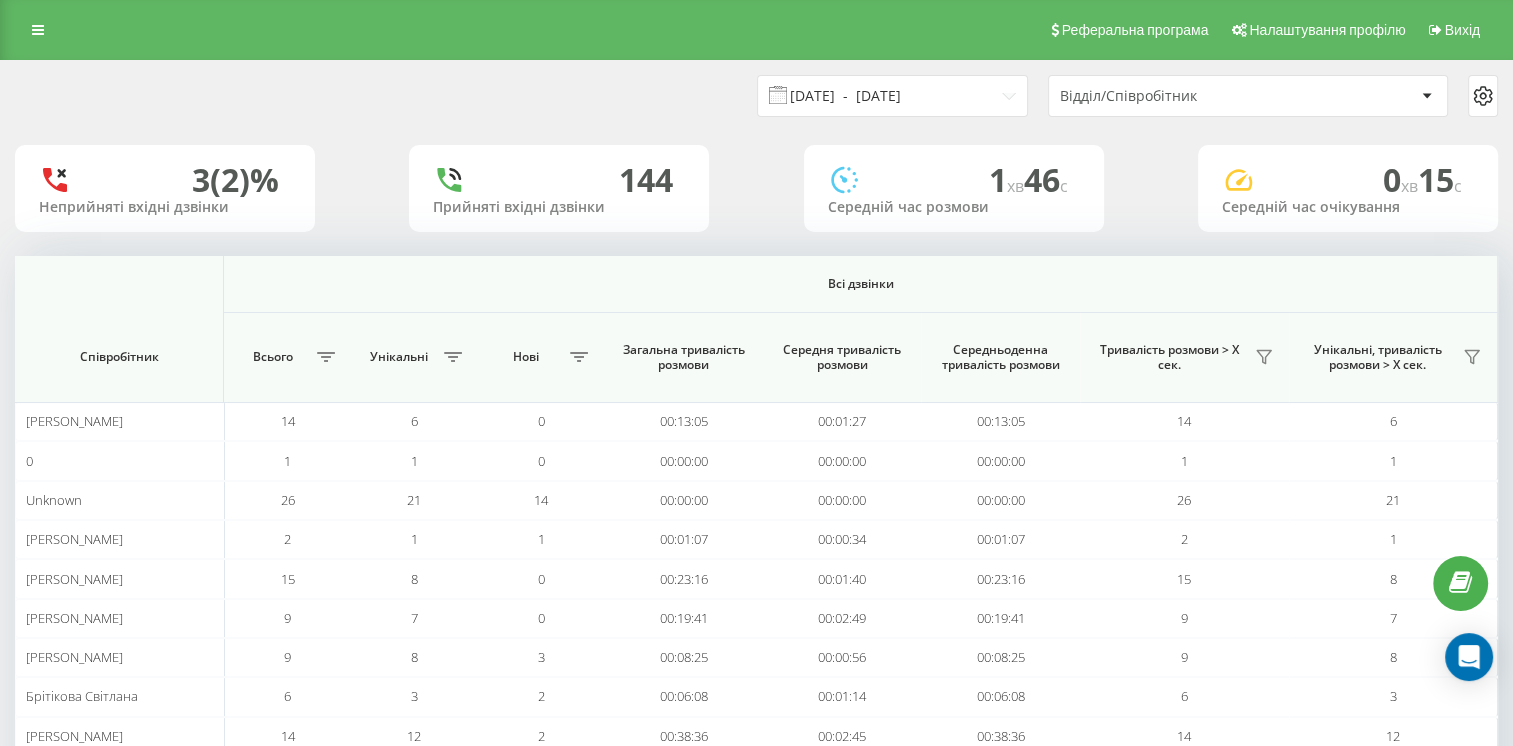 click on "[DATE]  -  [DATE]" at bounding box center (892, 96) 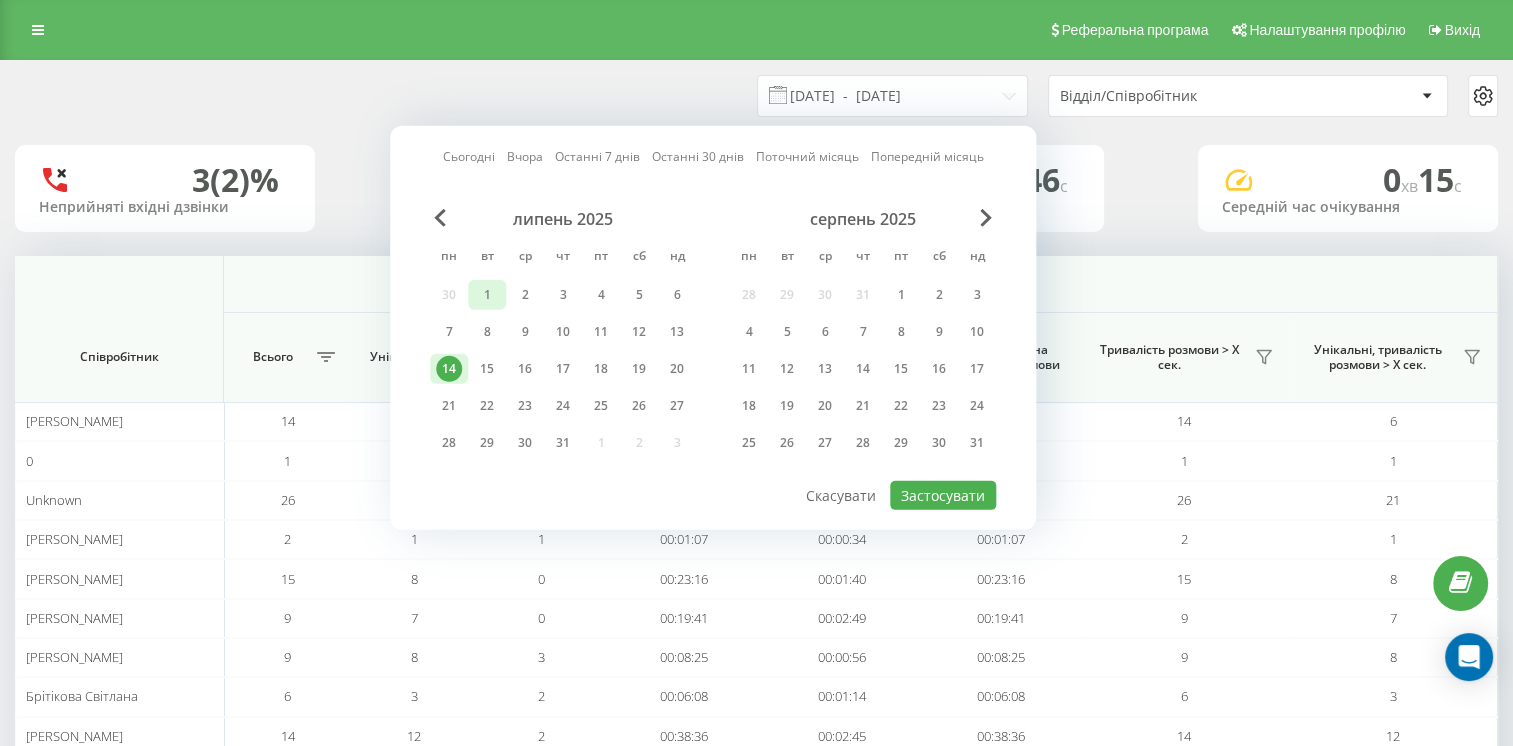 click on "1" at bounding box center [487, 295] 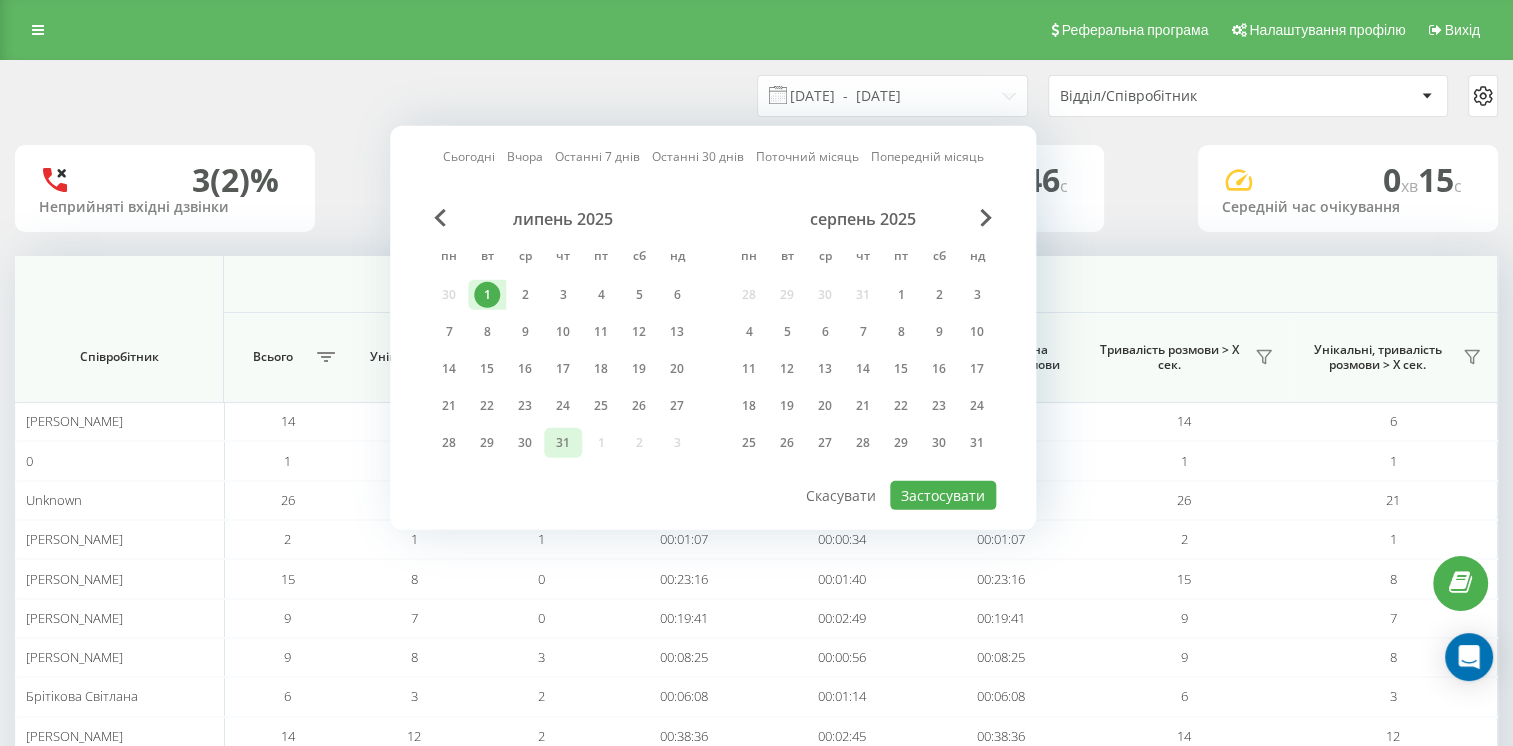 click on "31" at bounding box center [563, 443] 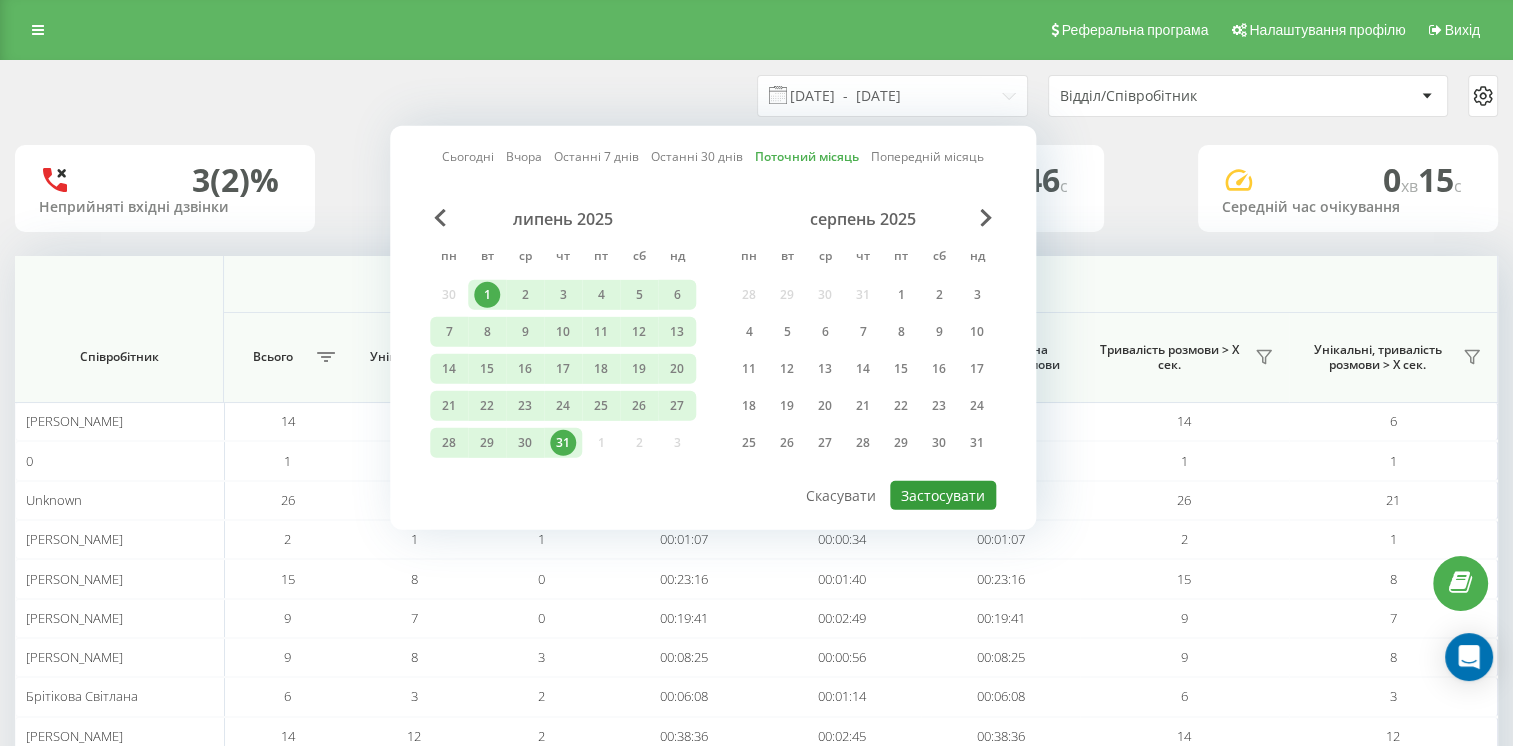 click on "Застосувати" at bounding box center (943, 495) 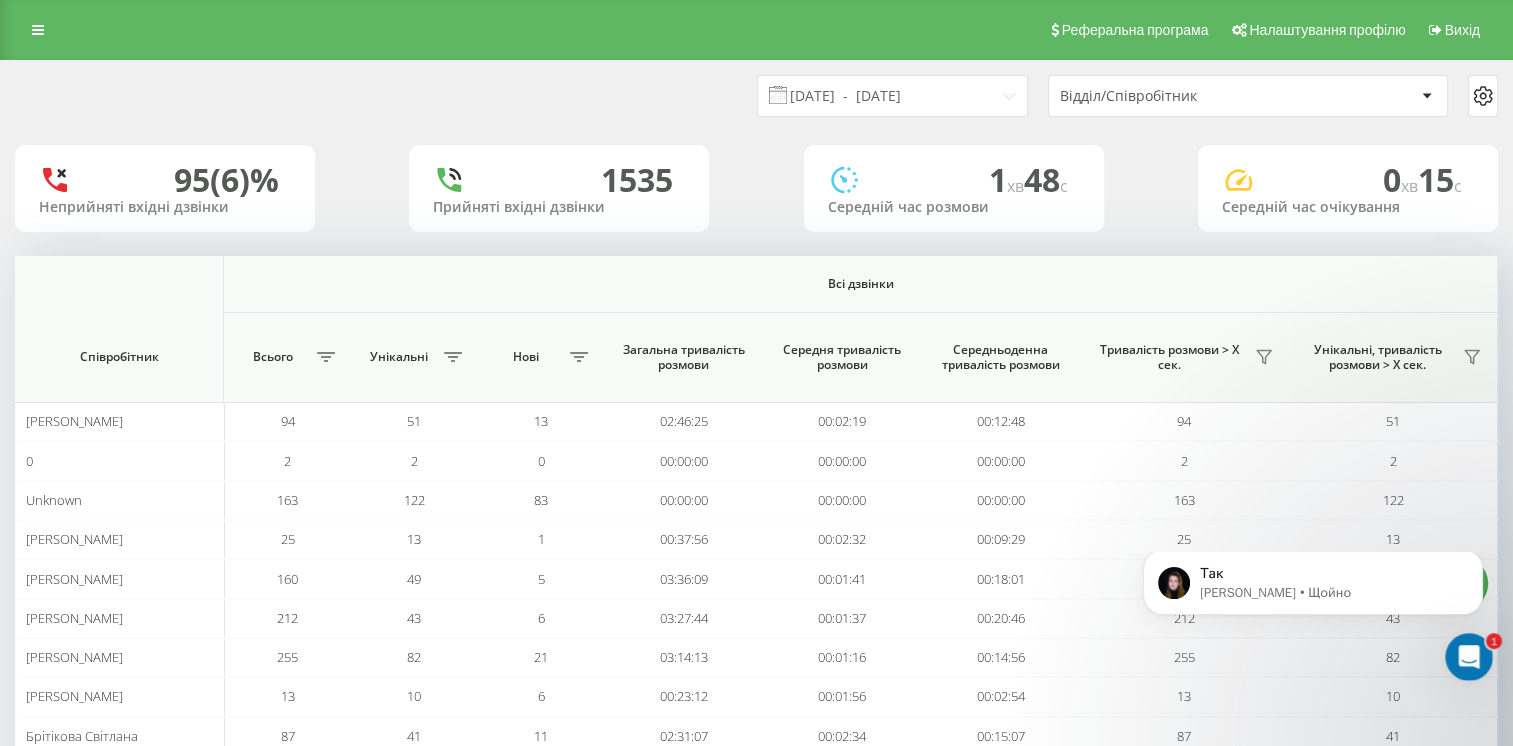 scroll, scrollTop: 0, scrollLeft: 0, axis: both 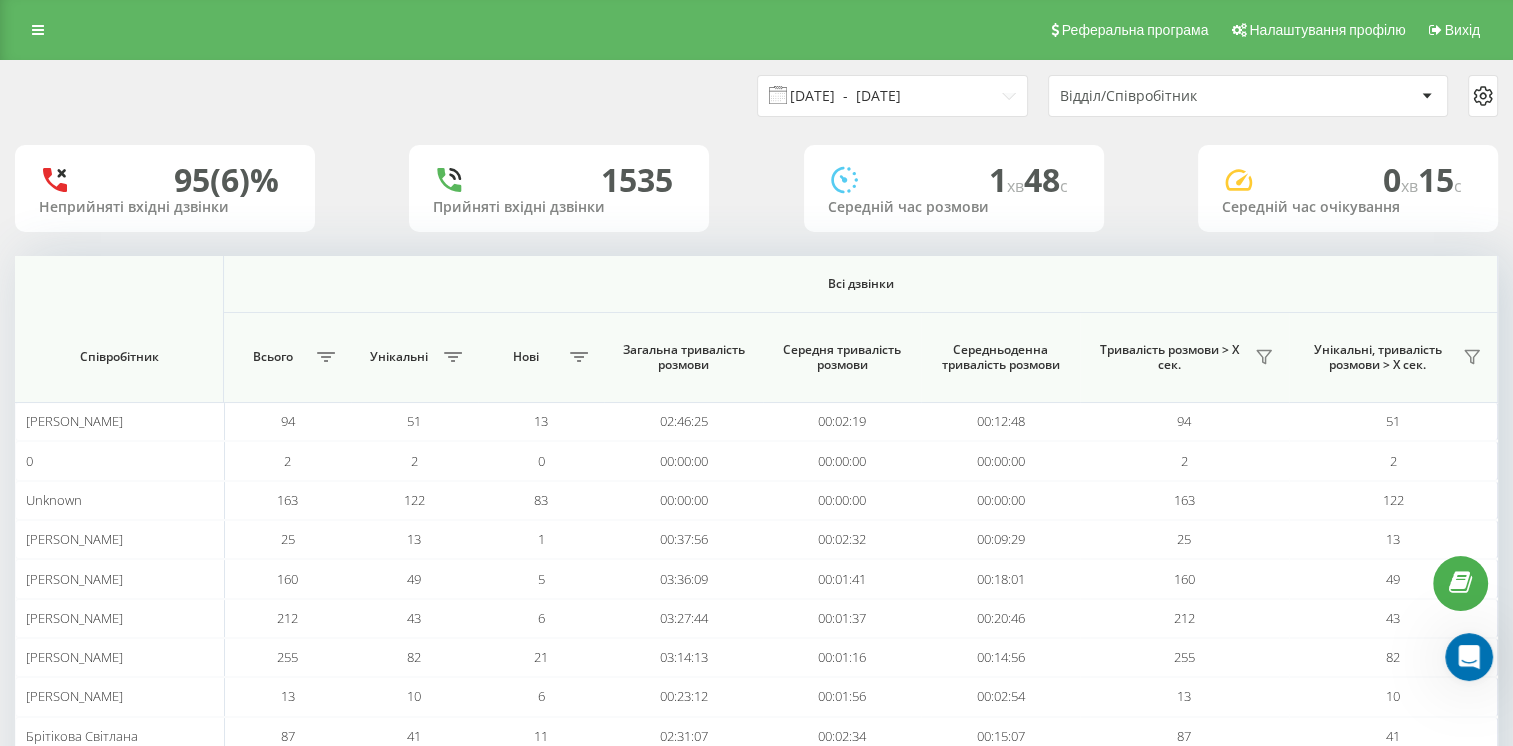 click on "01.07.2025  -  31.07.2025" at bounding box center [892, 96] 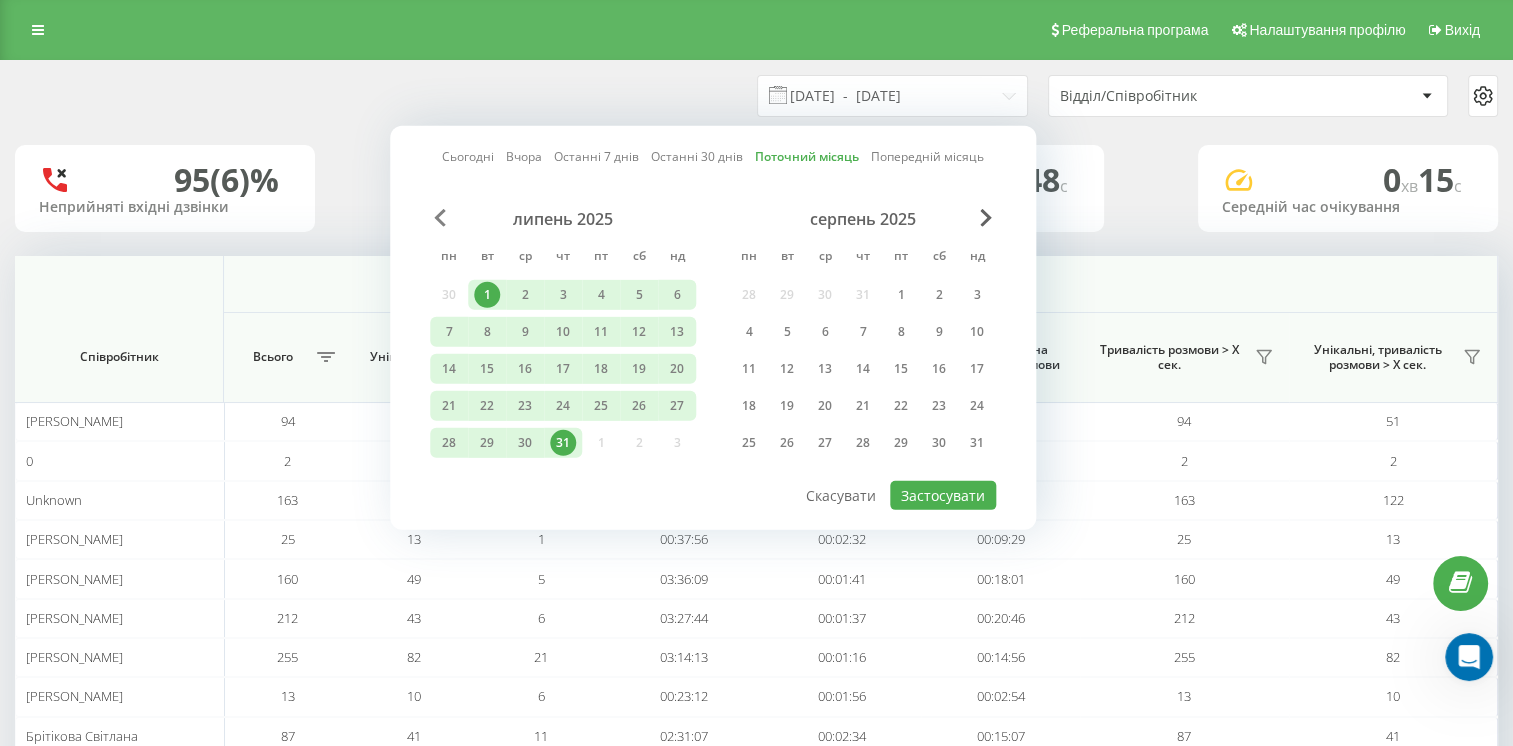 click at bounding box center [440, 218] 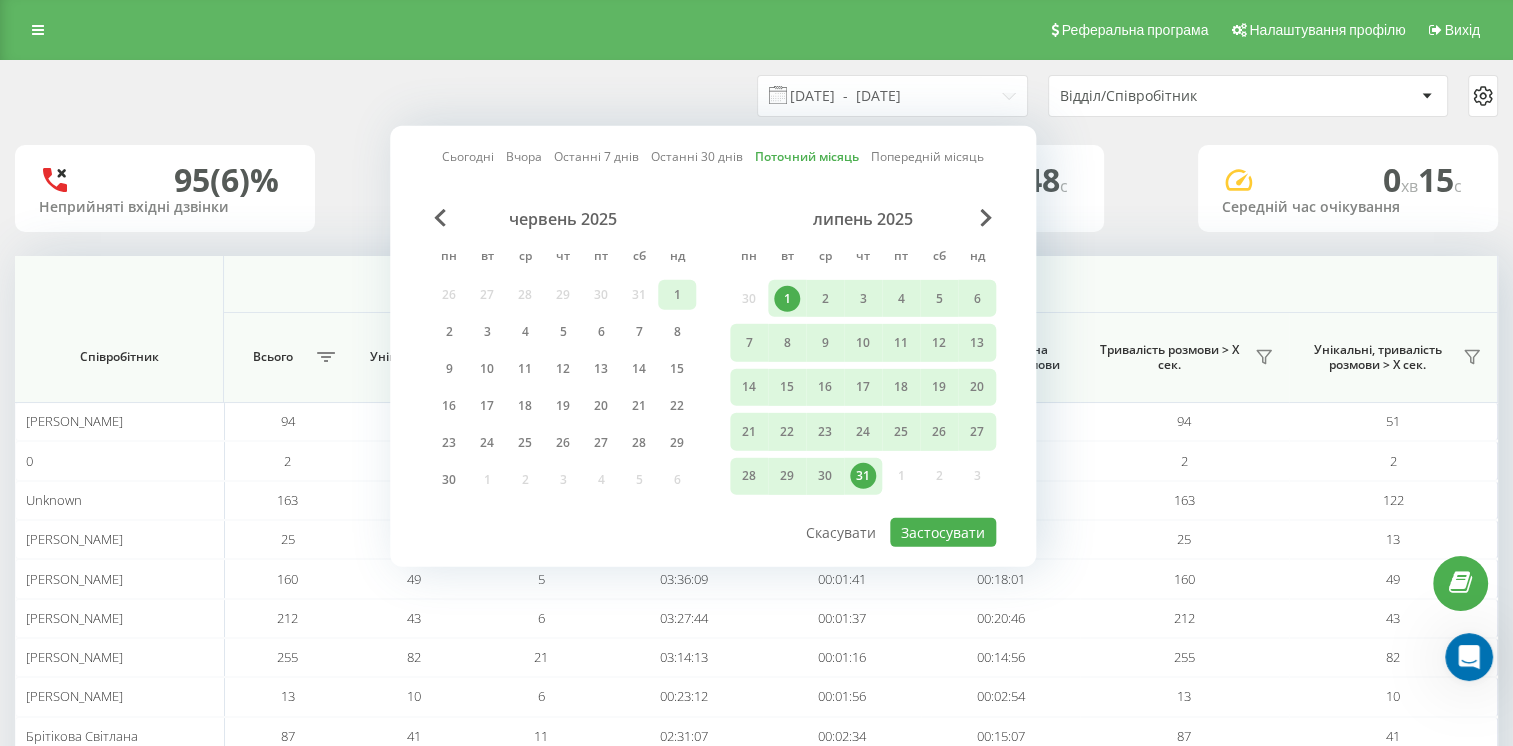 click on "1" at bounding box center [677, 295] 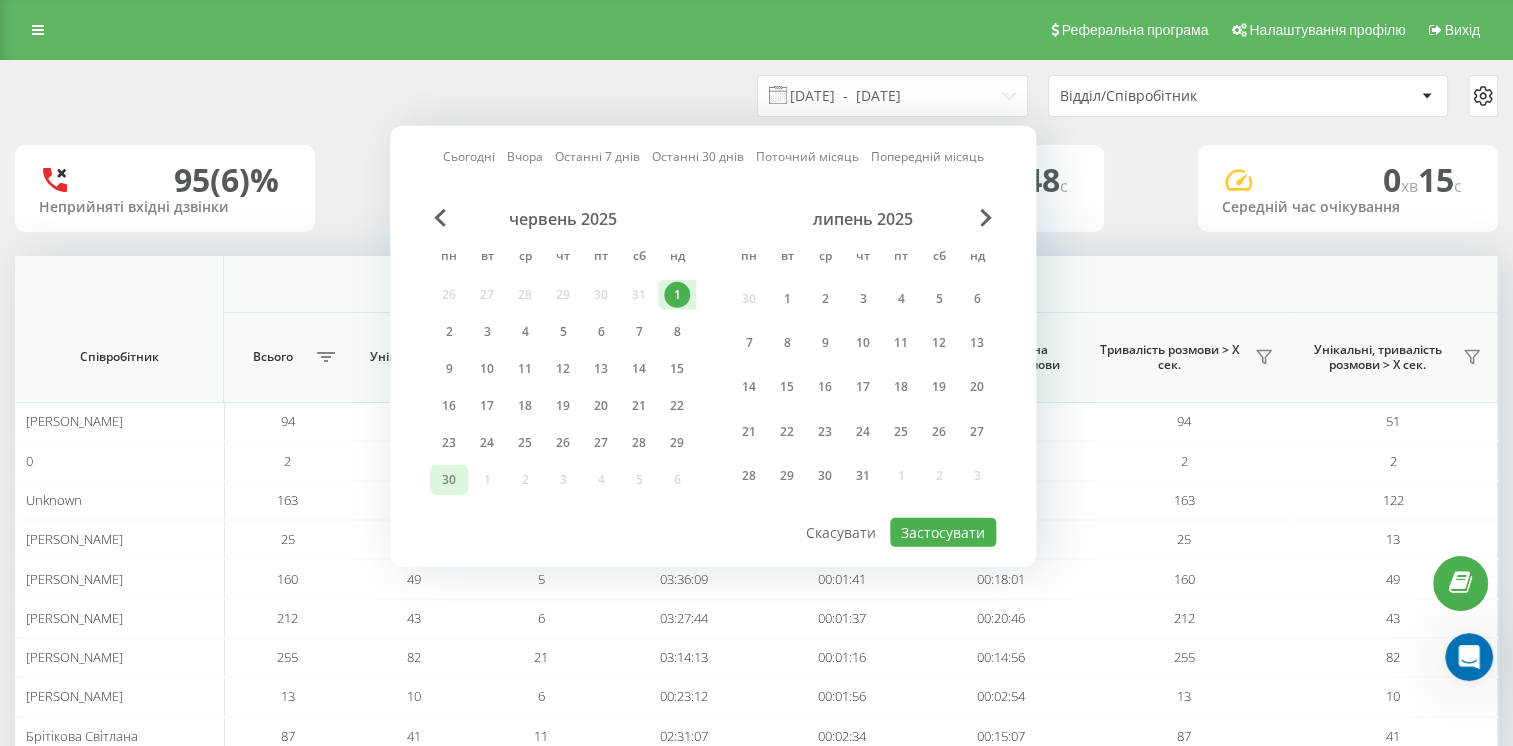 click on "30" at bounding box center (449, 480) 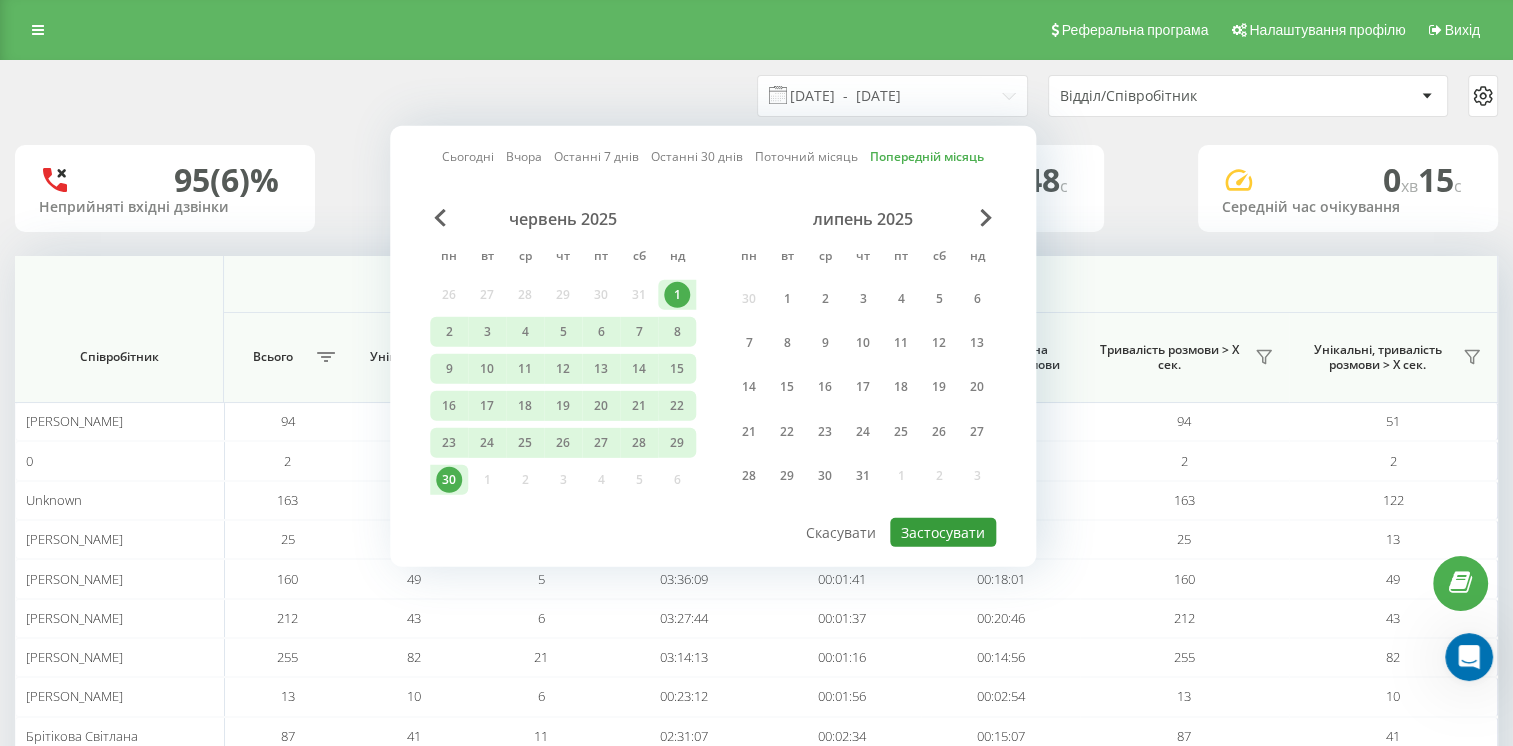 click on "Застосувати" at bounding box center [943, 532] 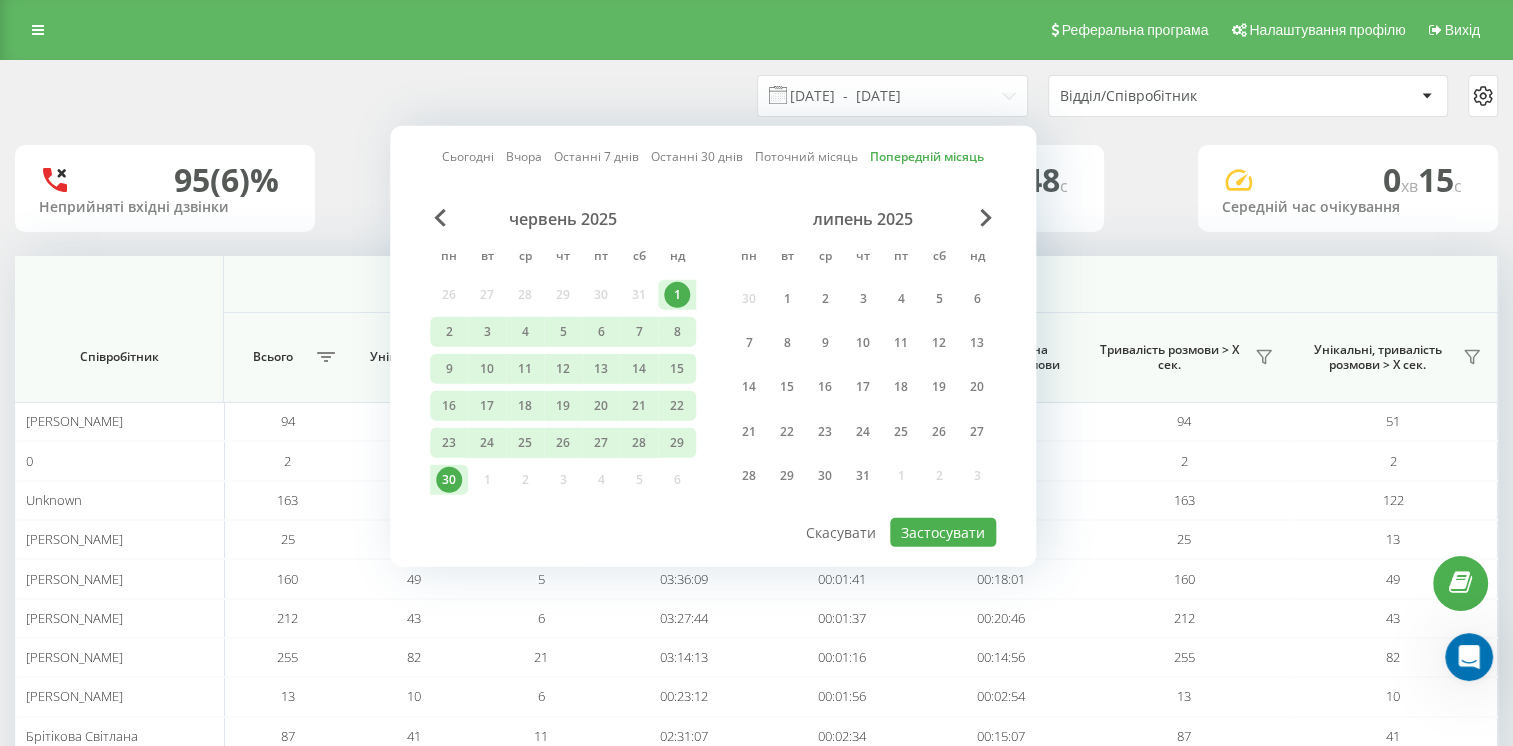 type on "01.06.2025  -  30.06.2025" 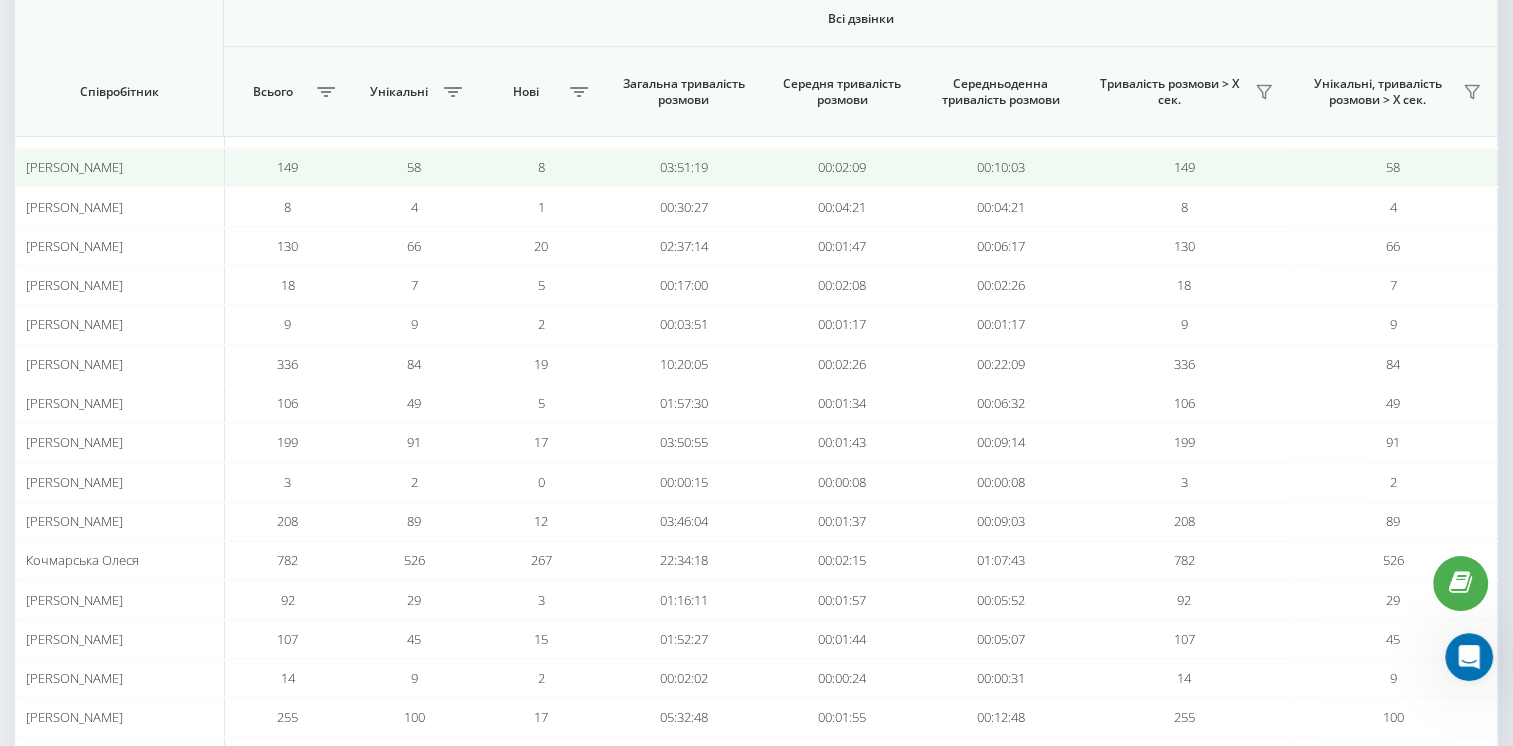 scroll, scrollTop: 800, scrollLeft: 0, axis: vertical 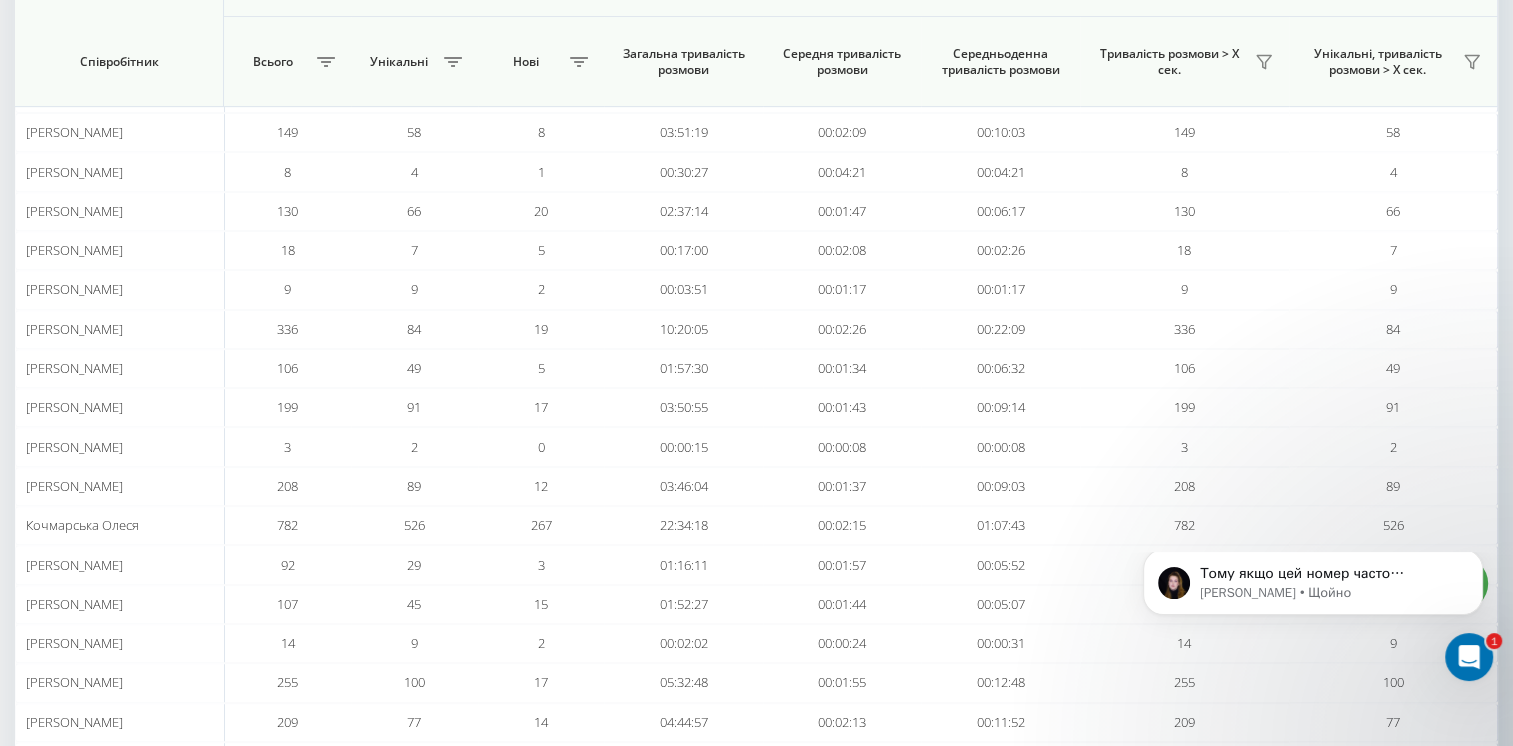 click 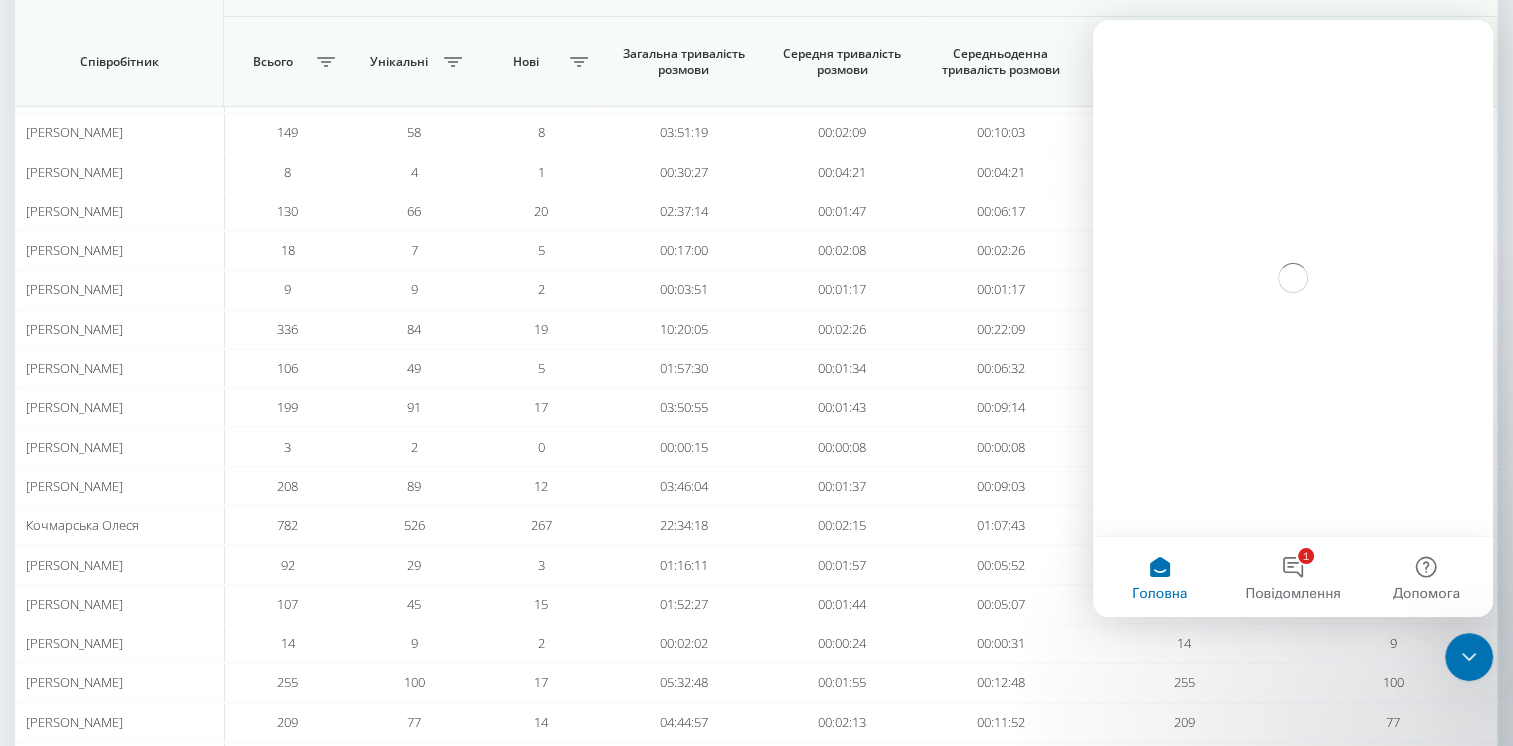 scroll, scrollTop: 0, scrollLeft: 0, axis: both 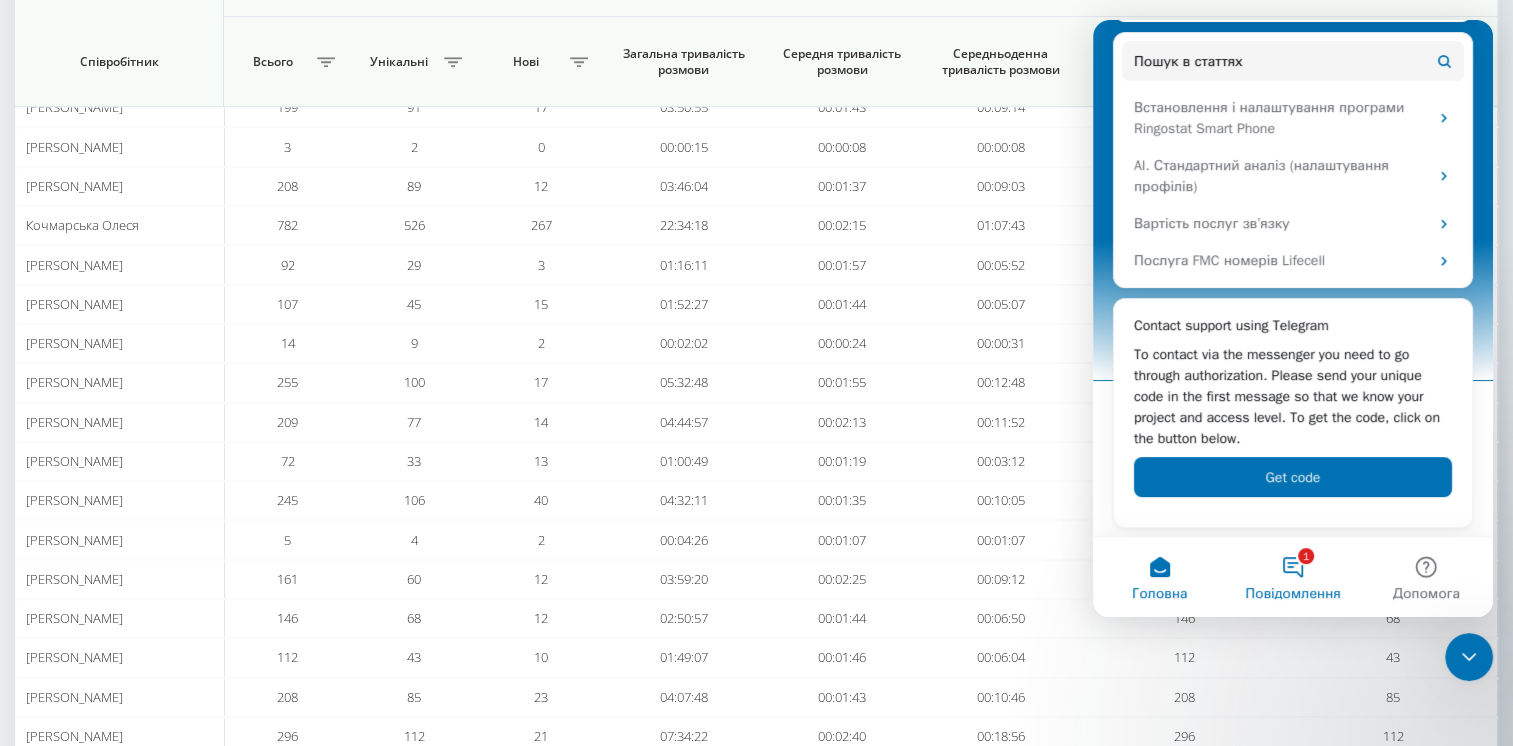 click on "1 Повідомлення" at bounding box center [1292, 577] 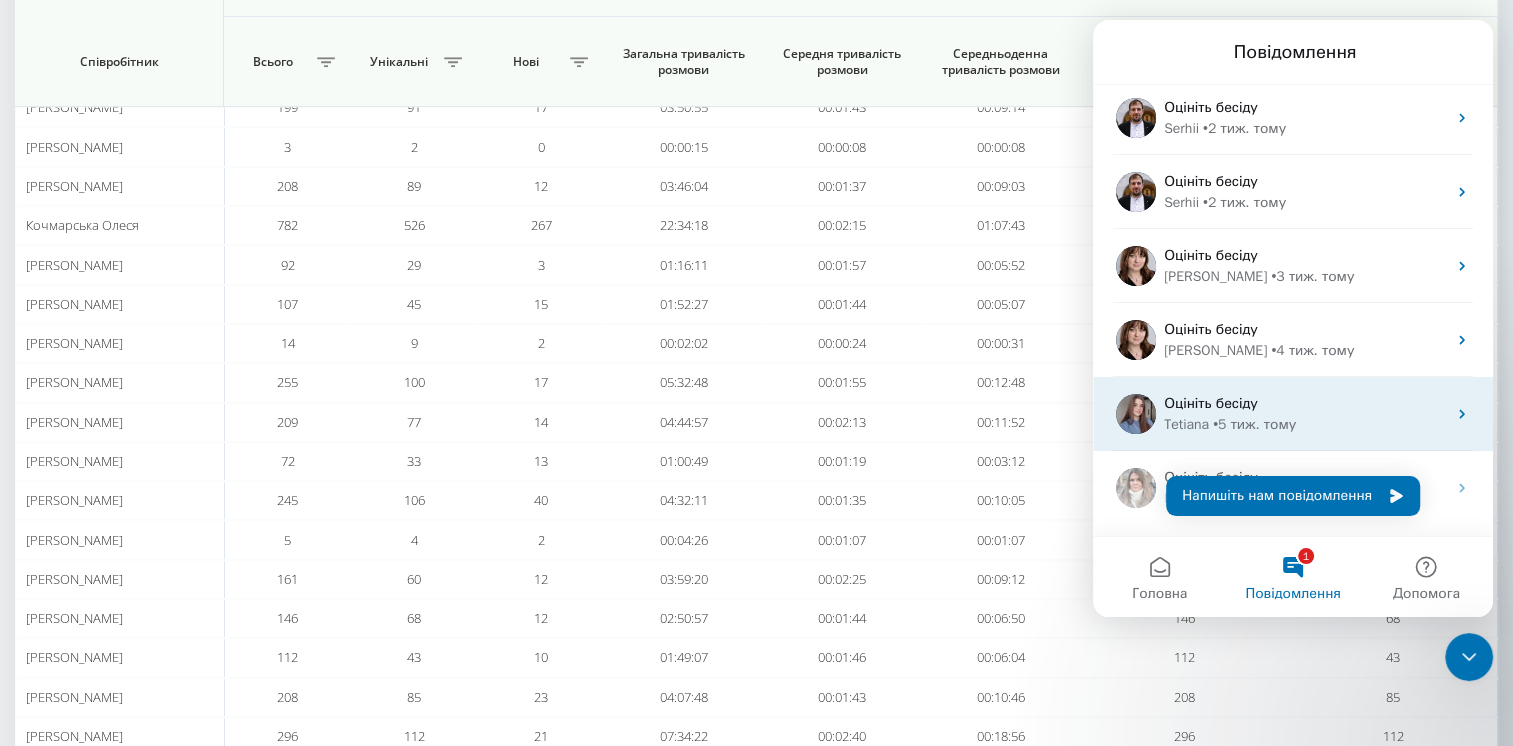 scroll, scrollTop: 368, scrollLeft: 0, axis: vertical 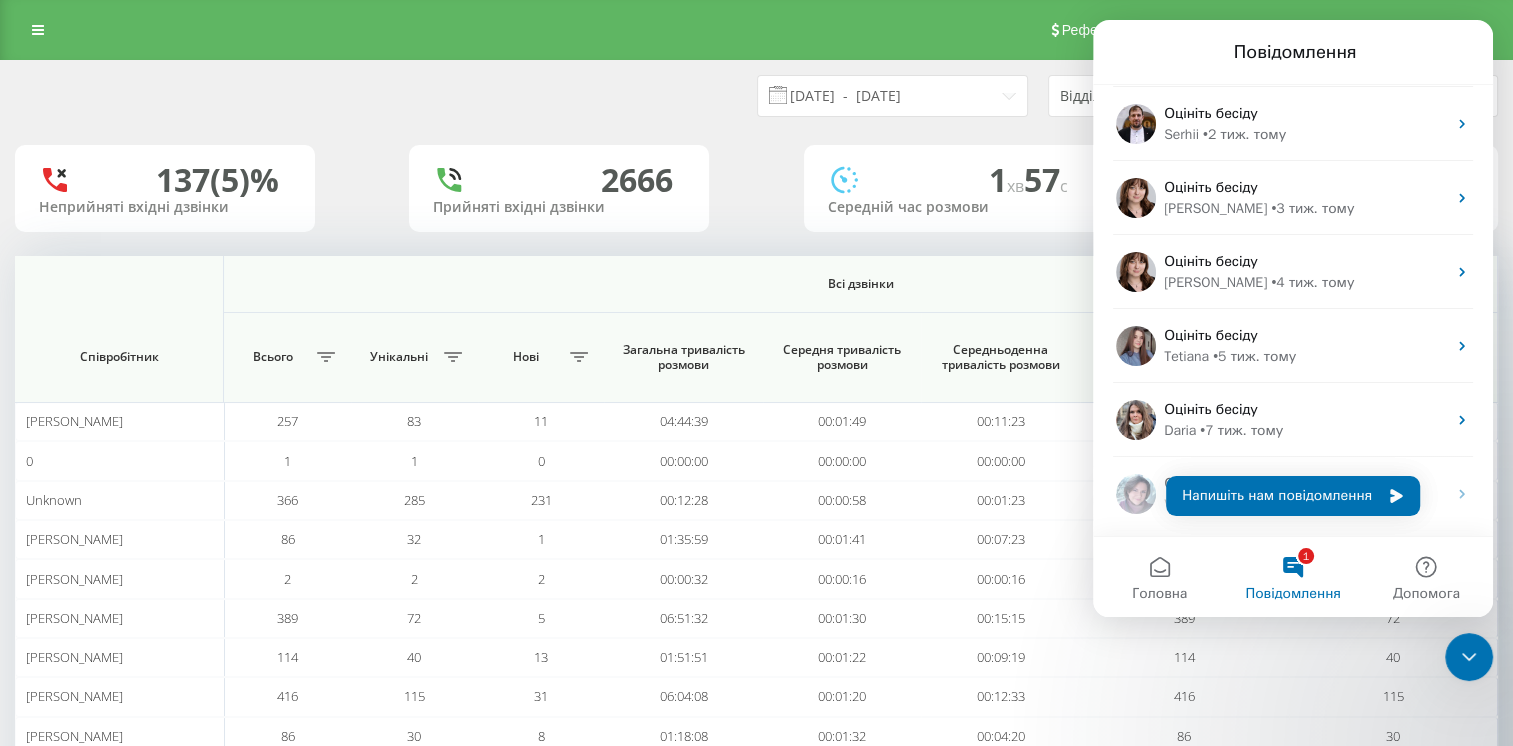 click on "01.06.2025  -  30.06.2025 Відділ/Співробітник" at bounding box center [756, 96] 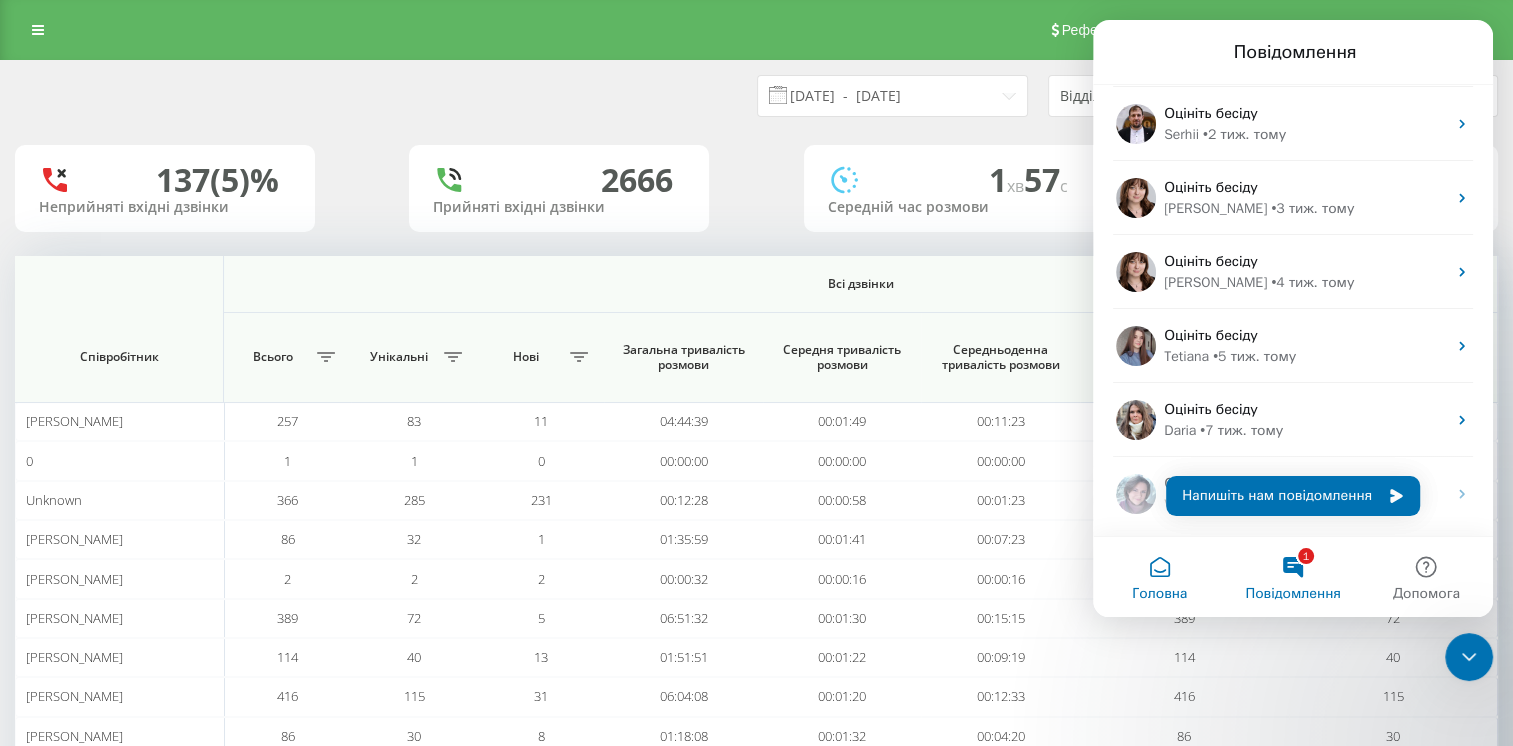 click on "Головна" at bounding box center [1159, 577] 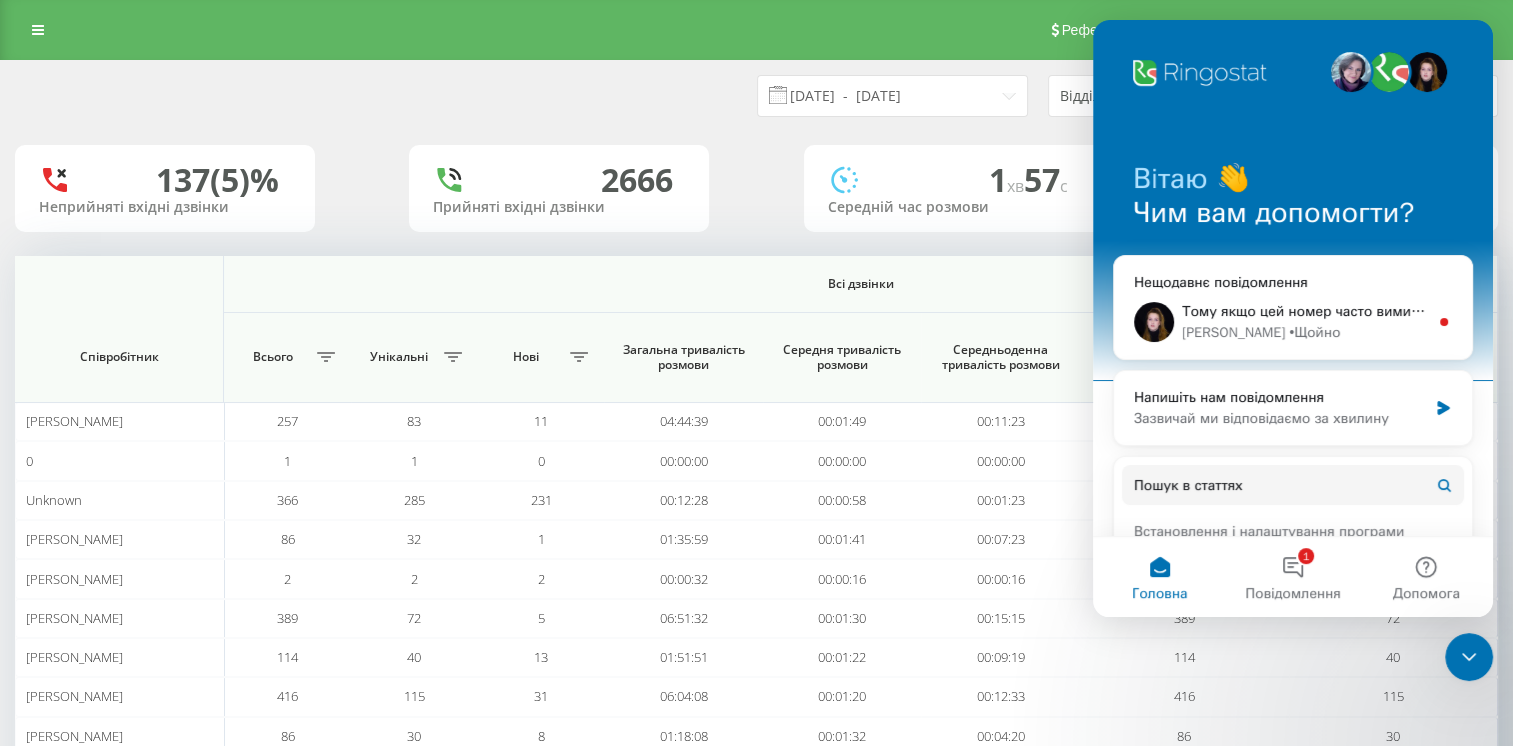 click on "01.06.2025  -  30.06.2025 Відділ/Співробітник" at bounding box center (756, 96) 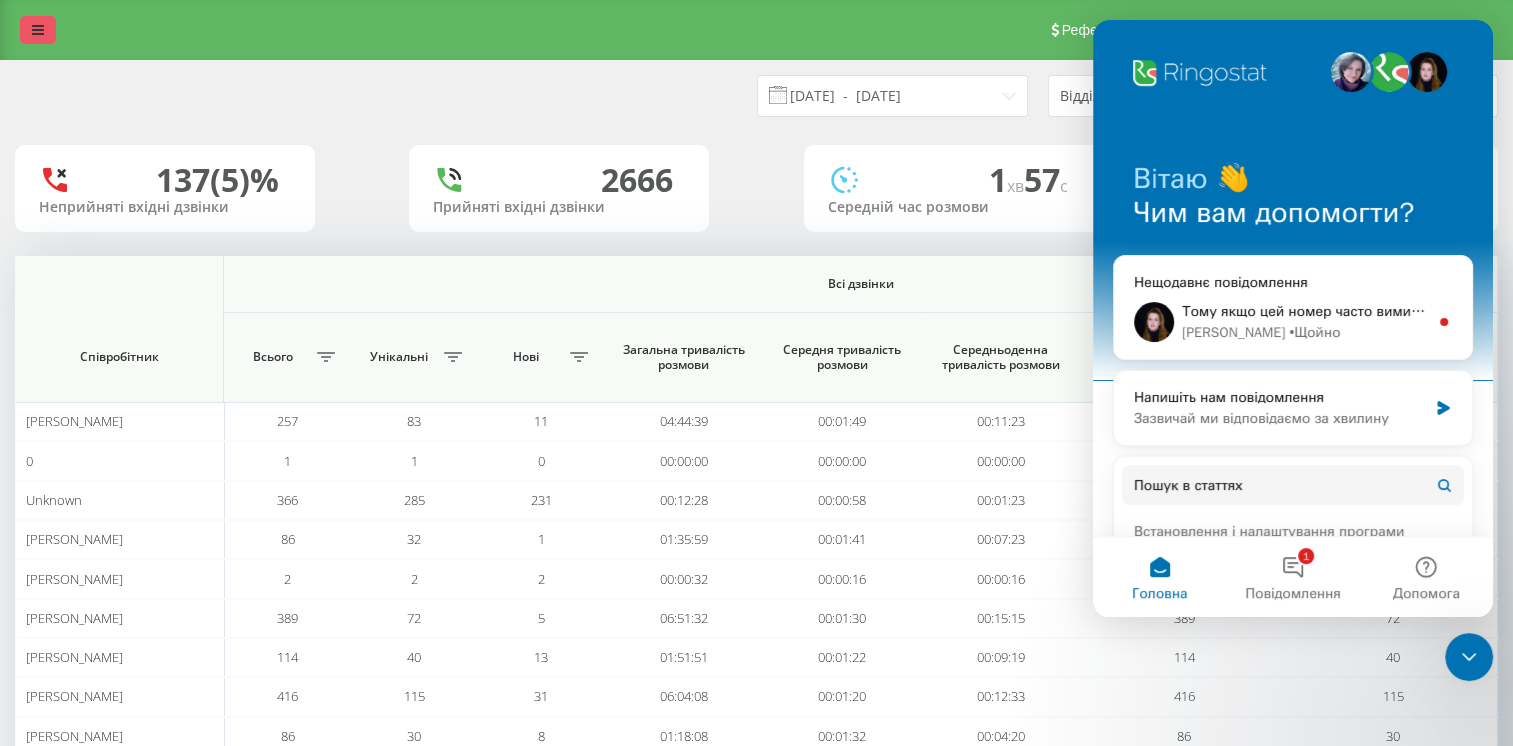 click at bounding box center (38, 30) 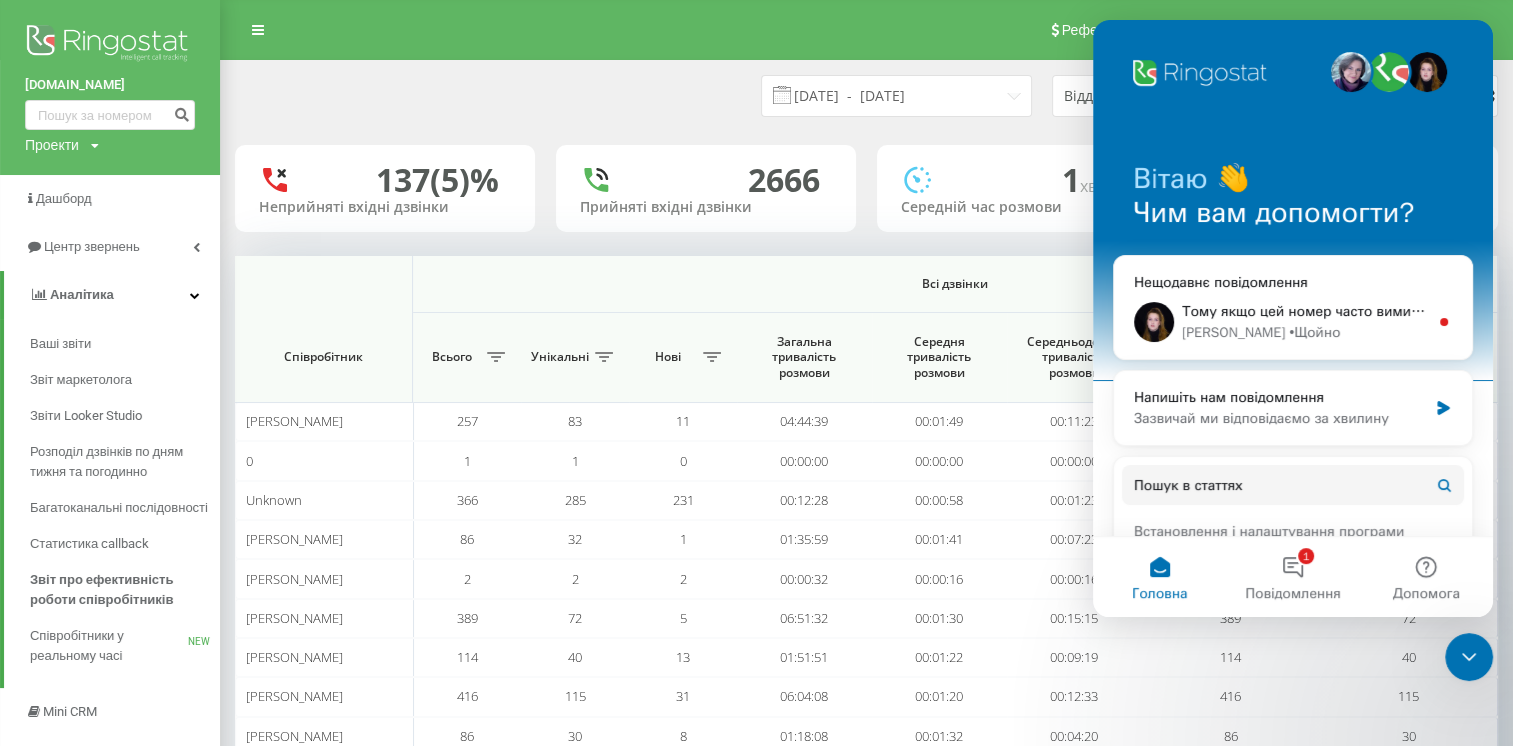 click at bounding box center (110, 45) 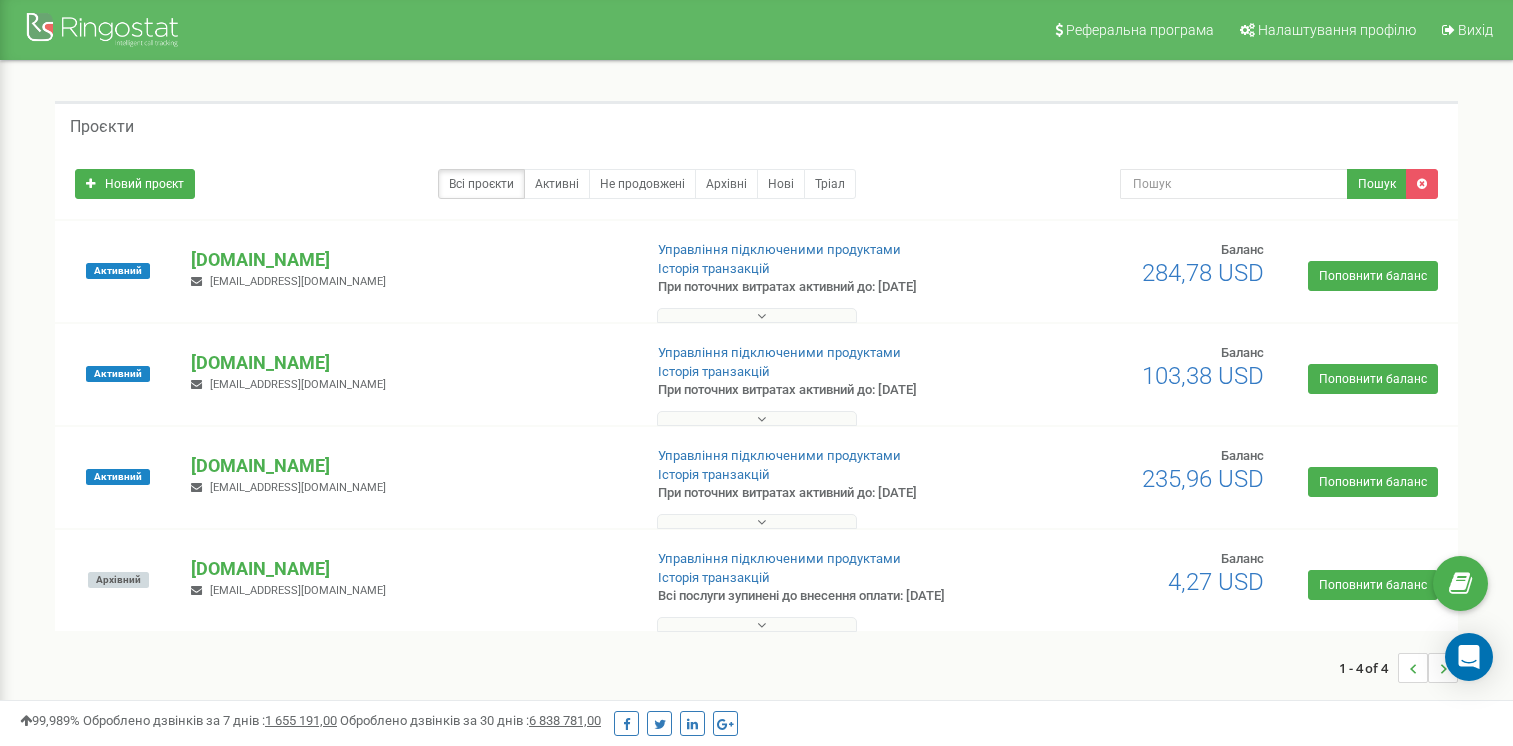 scroll, scrollTop: 0, scrollLeft: 0, axis: both 